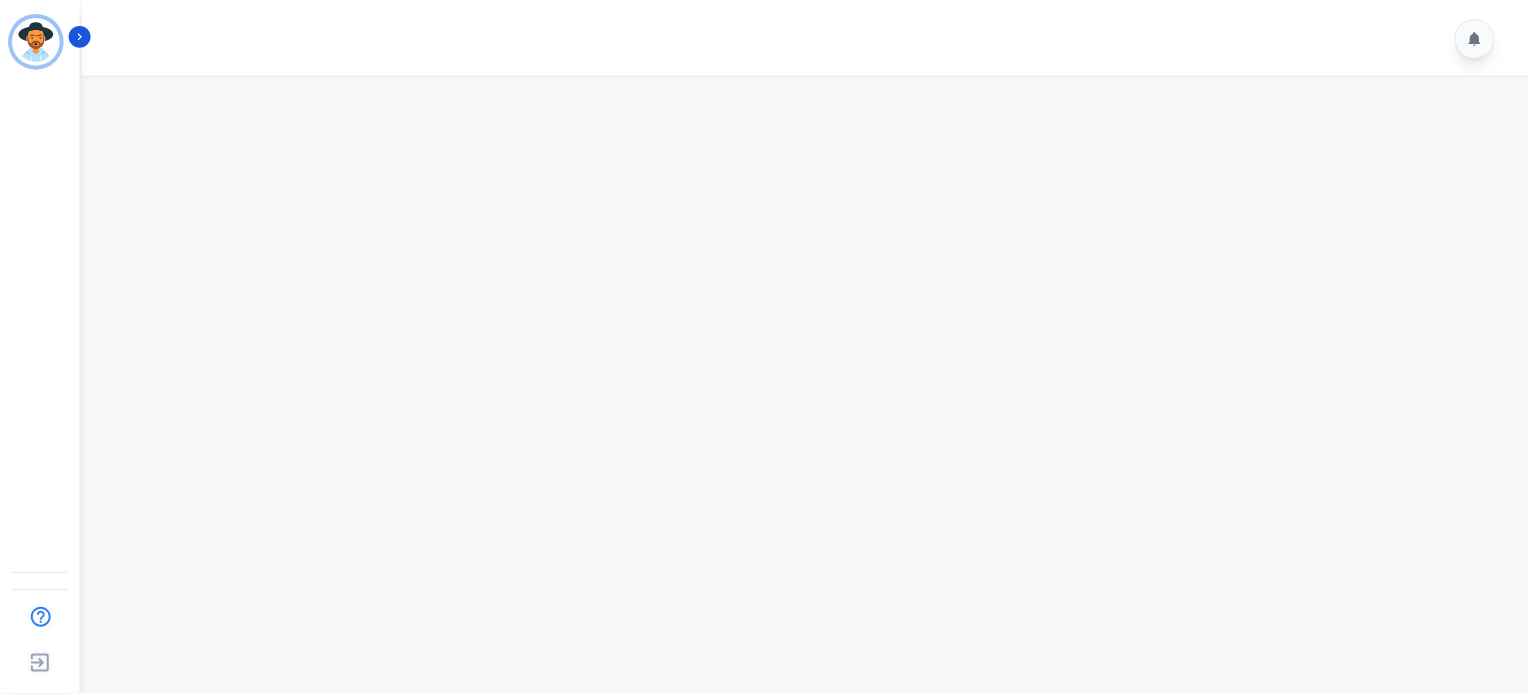 scroll, scrollTop: 0, scrollLeft: 0, axis: both 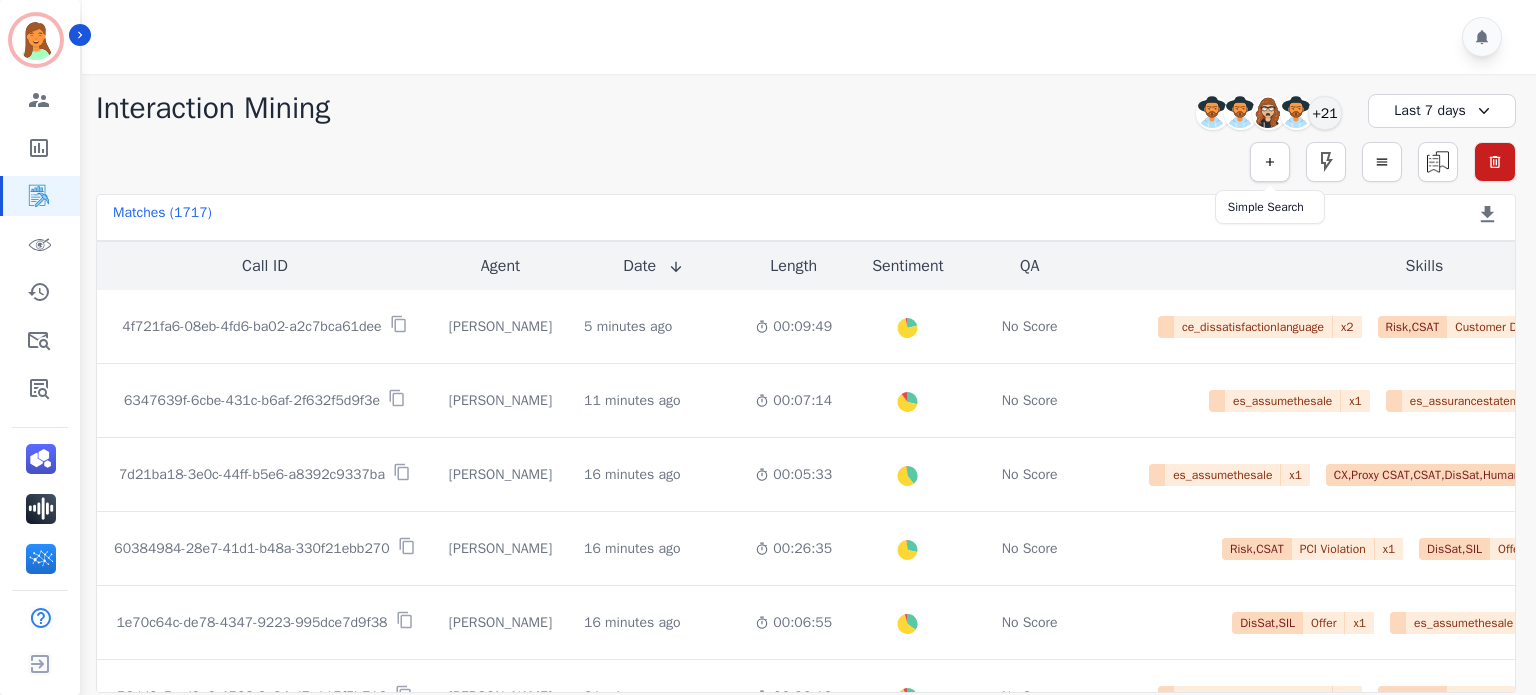 click at bounding box center (1270, 162) 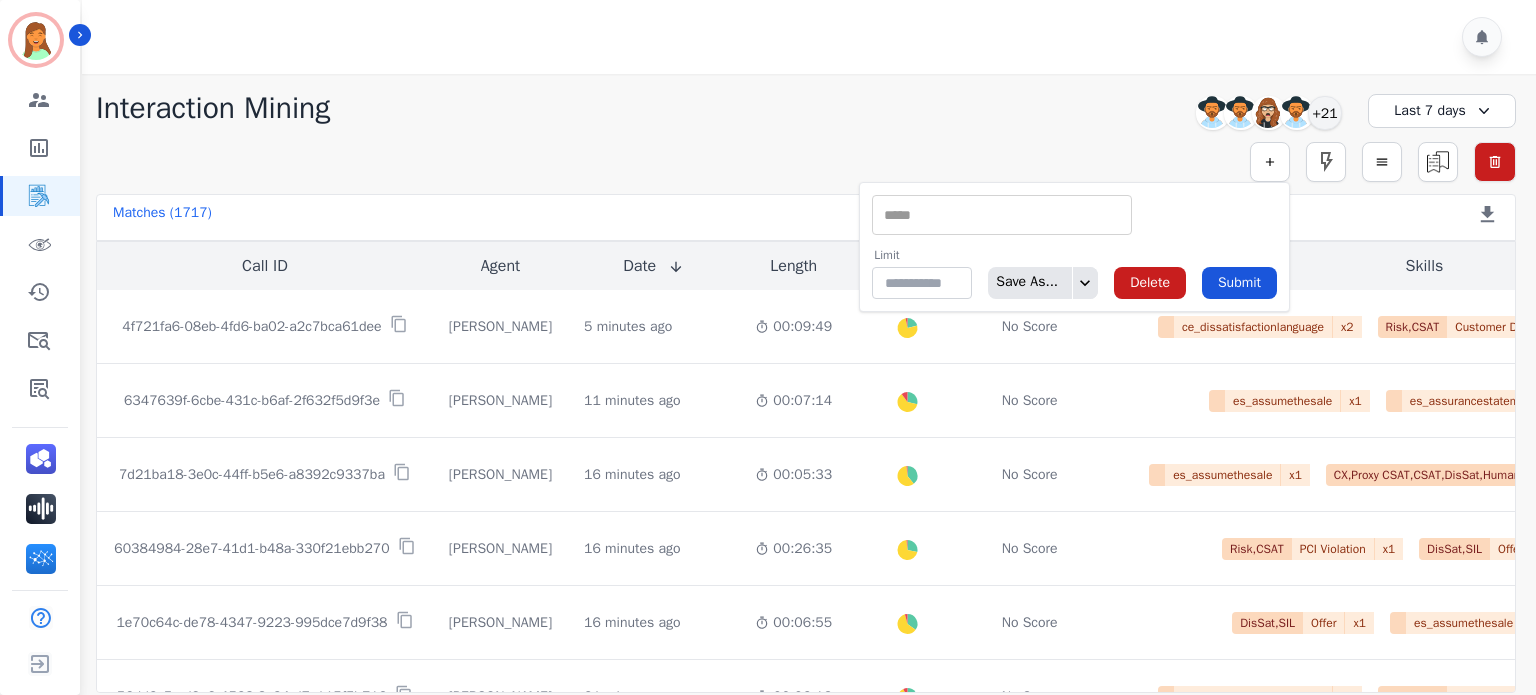 click at bounding box center (1002, 215) 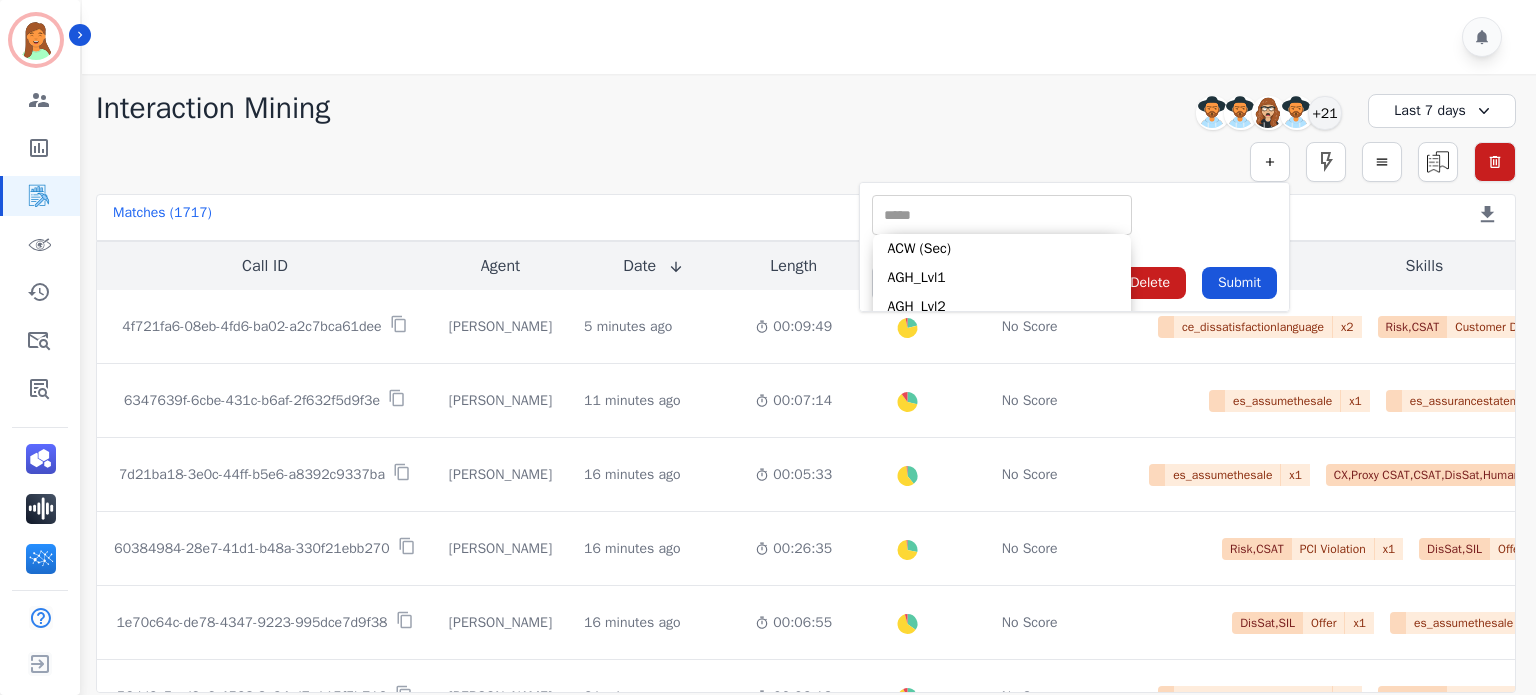 click on "**********" 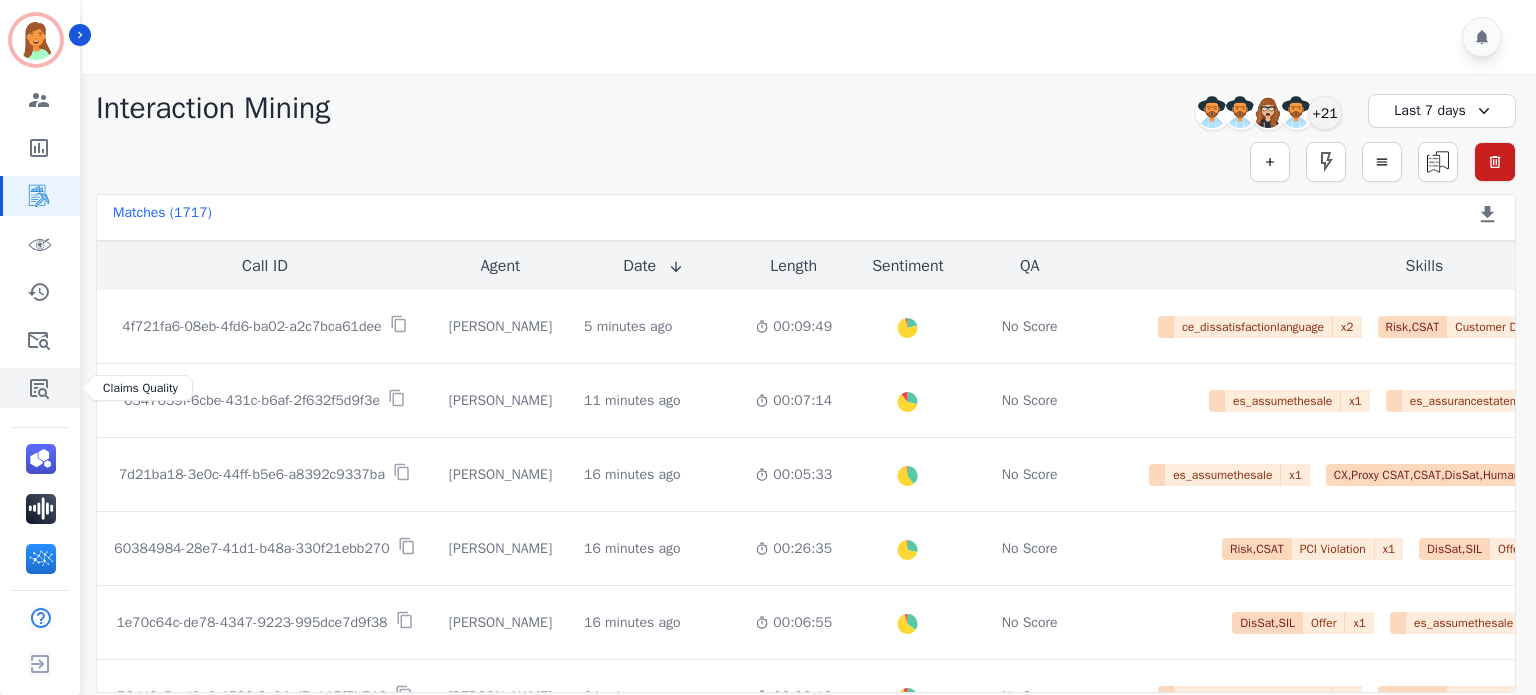 click at bounding box center [41, 388] 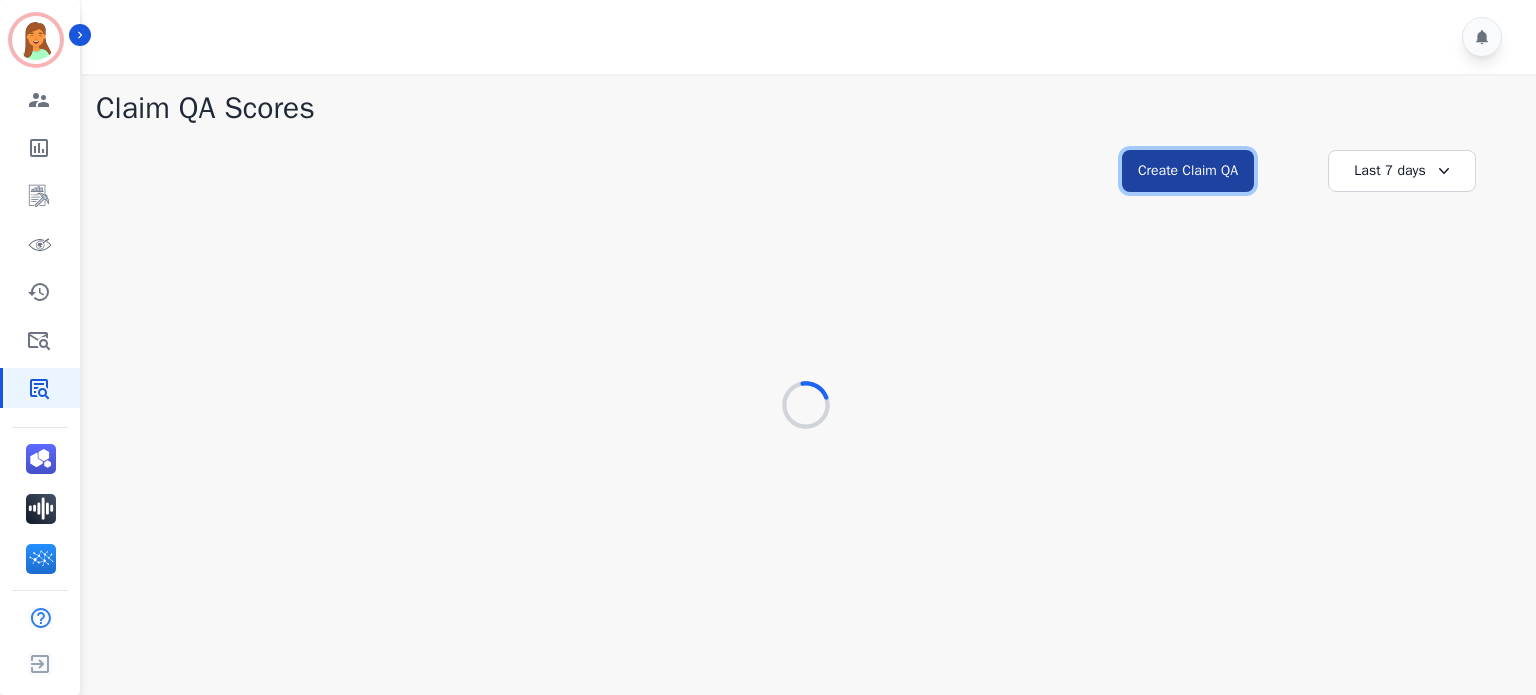 click on "Create Claim QA" at bounding box center [1188, 171] 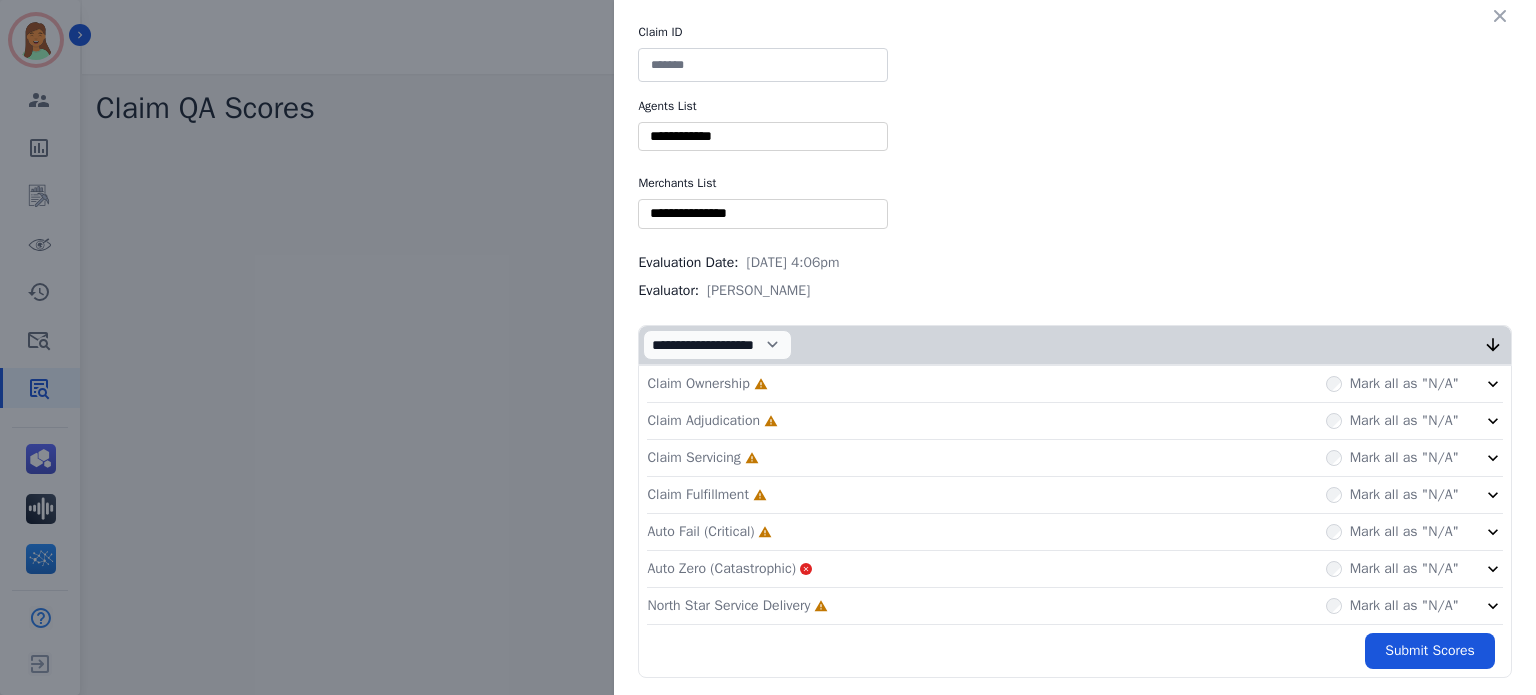 click at bounding box center [763, 65] 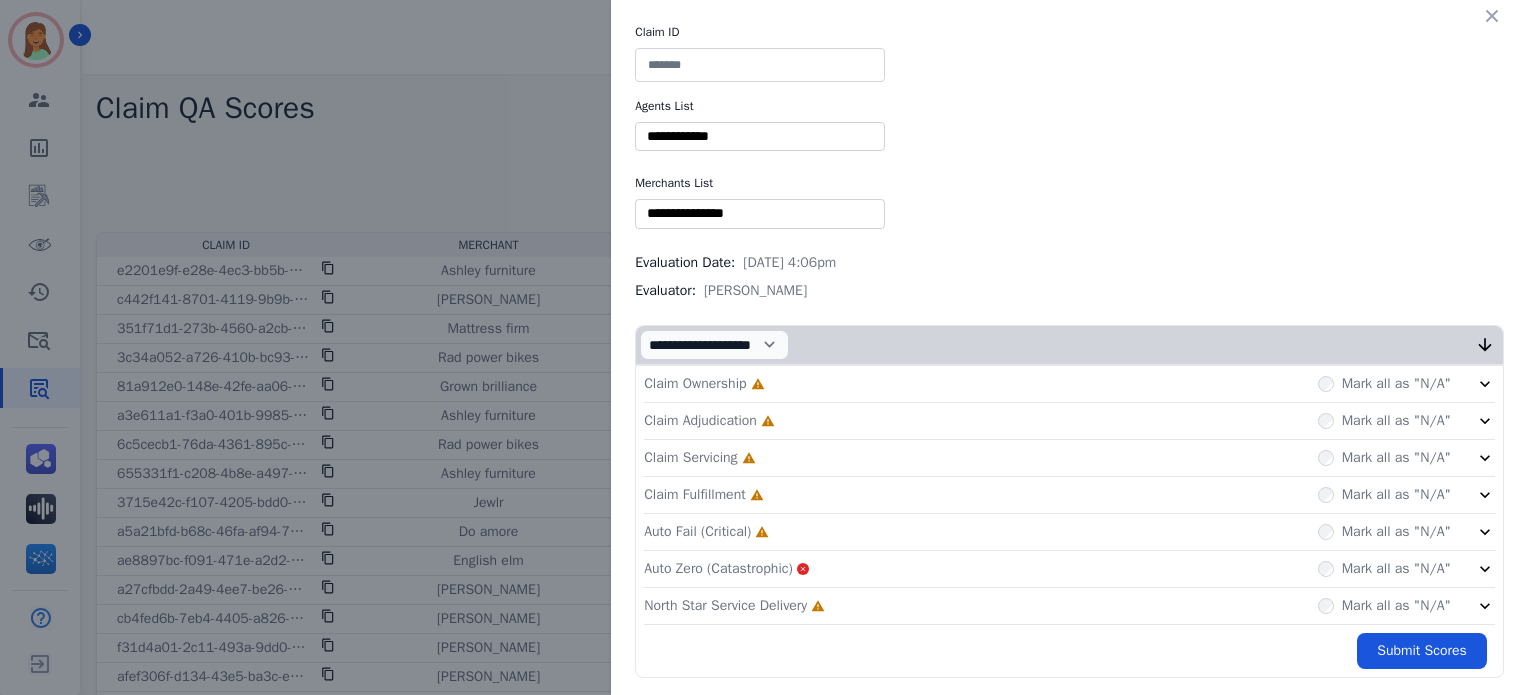paste on "**********" 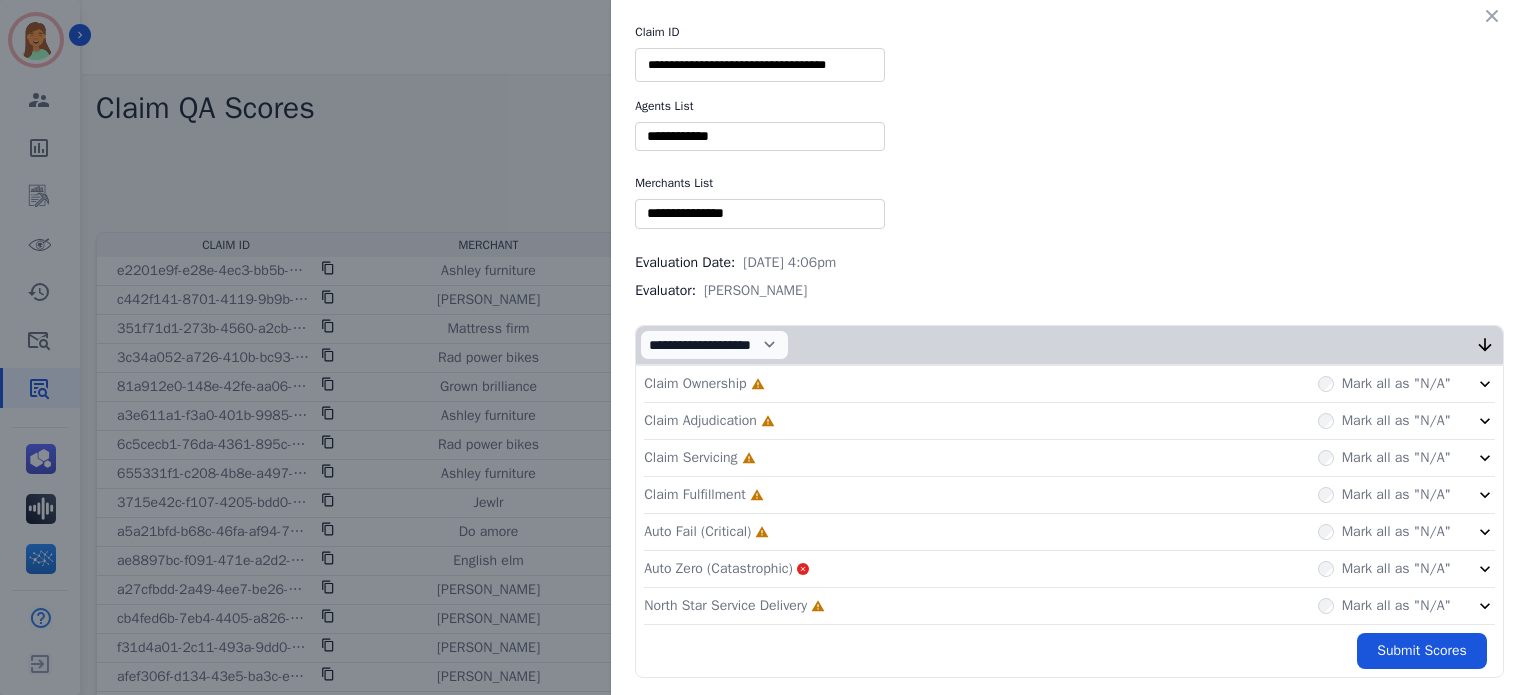 type on "**********" 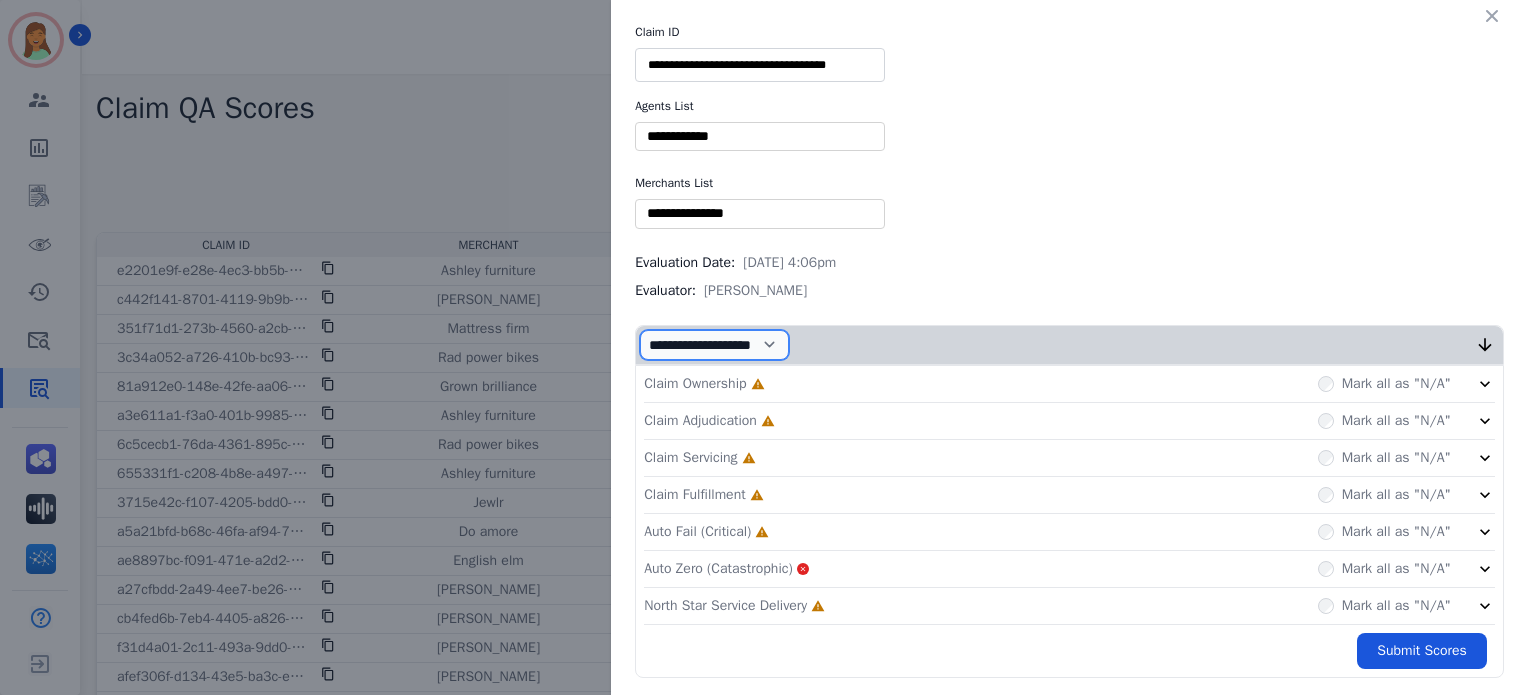 click on "**********" at bounding box center [714, 345] 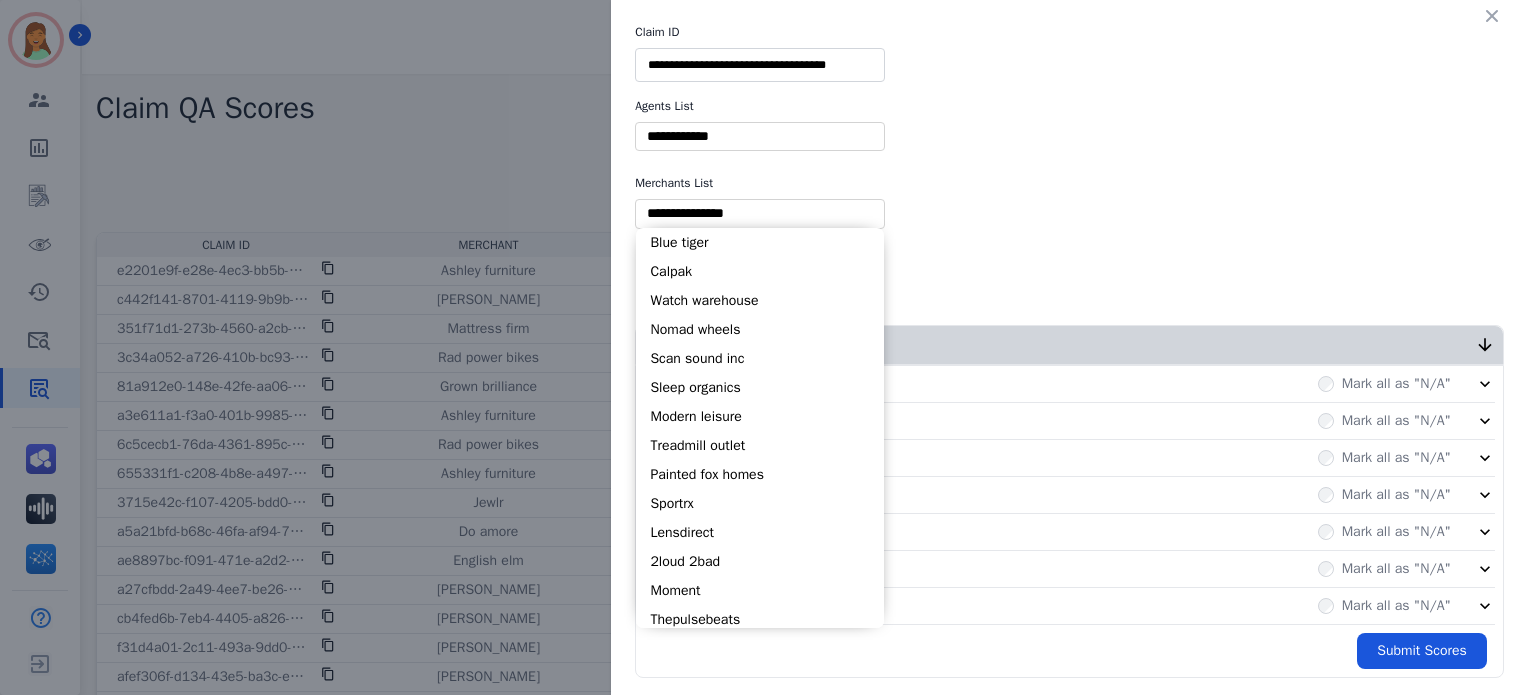click at bounding box center (760, 213) 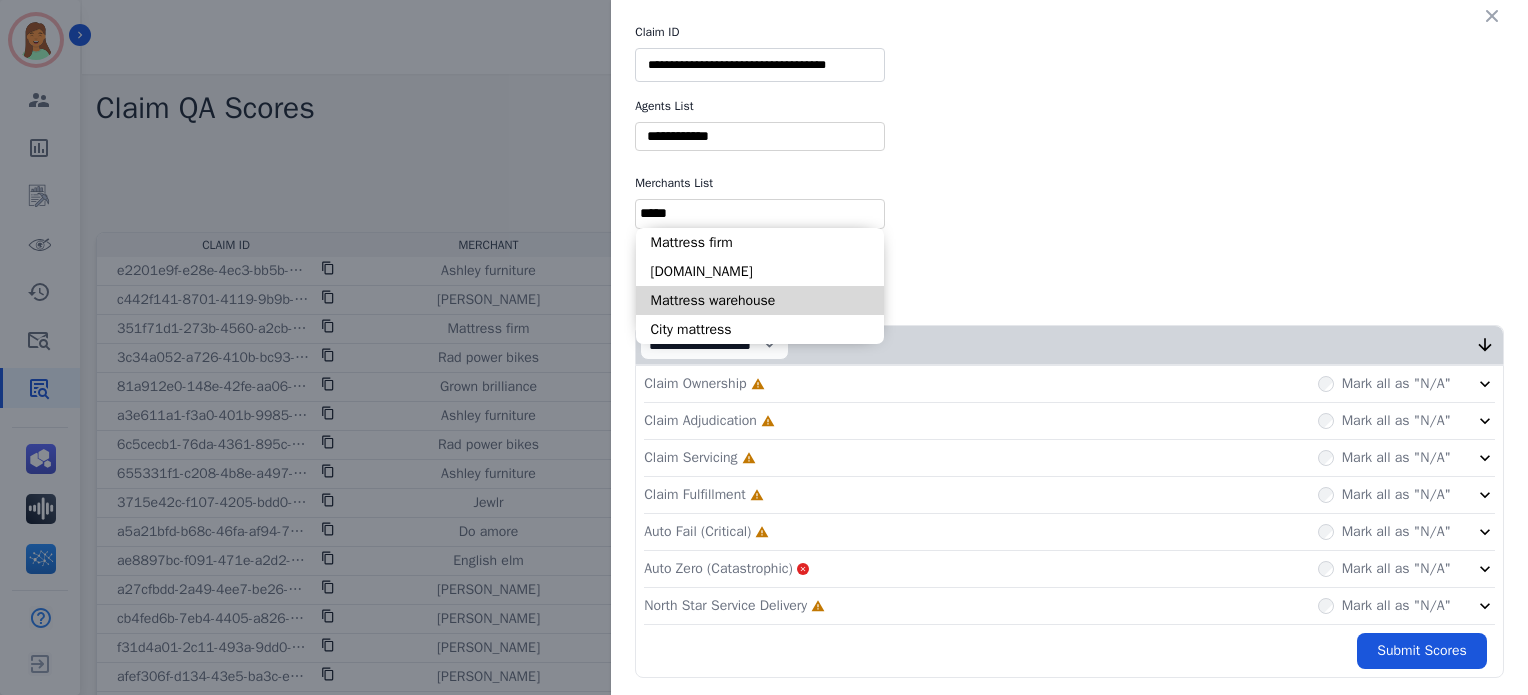 type on "*****" 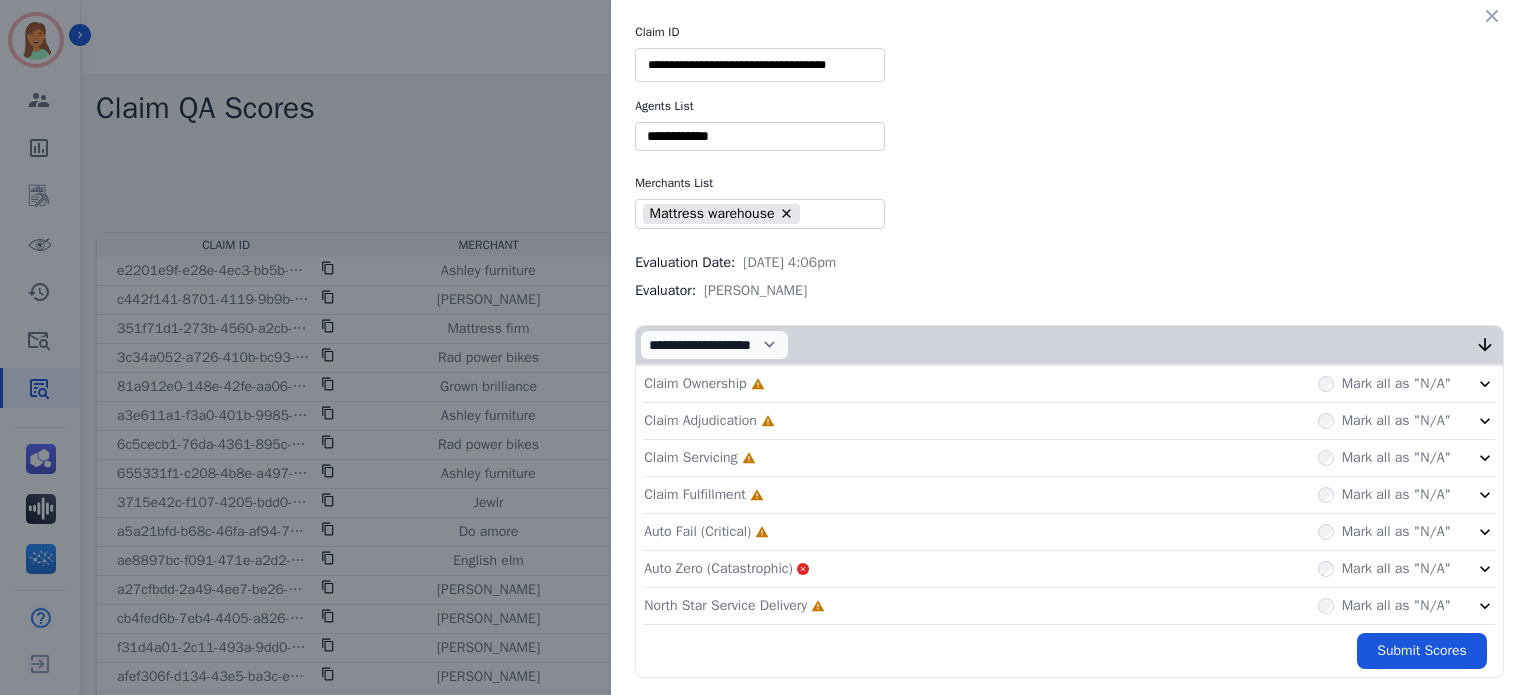 click on "**             [PERSON_NAME]   [PERSON_NAME]   [PERSON_NAME]   [PERSON_NAME]   [PERSON_NAME] [PERSON_NAME] [PERSON_NAME]   [PERSON_NAME]   [PERSON_NAME]   [PERSON_NAME]   [PERSON_NAME]   [PERSON_NAME]   [PERSON_NAME]   [PERSON_NAME]   [PERSON_NAME]   [PERSON_NAME]   [PERSON_NAME]   [PERSON_NAME]   [PERSON_NAME]   [PERSON_NAME]   [PERSON_NAME] [PERSON_NAME] [PERSON_NAME] Bois   [PERSON_NAME]   [PERSON_NAME] [PERSON_NAME]   [PERSON_NAME]   [PERSON_NAME]   [PERSON_NAME]   [PERSON_NAME]   [PERSON_NAME]   [PERSON_NAME]   [PERSON_NAME]   [PERSON_NAME]   [PERSON_NAME]   [PERSON_NAME]   [PERSON_NAME]   [PERSON_NAME]   [PERSON_NAME]   [MEDICAL_DATA][PERSON_NAME]   [PERSON_NAME]   [PERSON_NAME]   [PERSON_NAME]   [PERSON_NAME] [PERSON_NAME] [PERSON_NAME]   [PERSON_NAME]   [PERSON_NAME]   [PERSON_NAME]   [PERSON_NAME]   [PERSON_NAME]   Raujon [PERSON_NAME]   [PERSON_NAME]   Retevea Kale   [PERSON_NAME]   [PERSON_NAME]   [PERSON_NAME]" at bounding box center (760, 136) 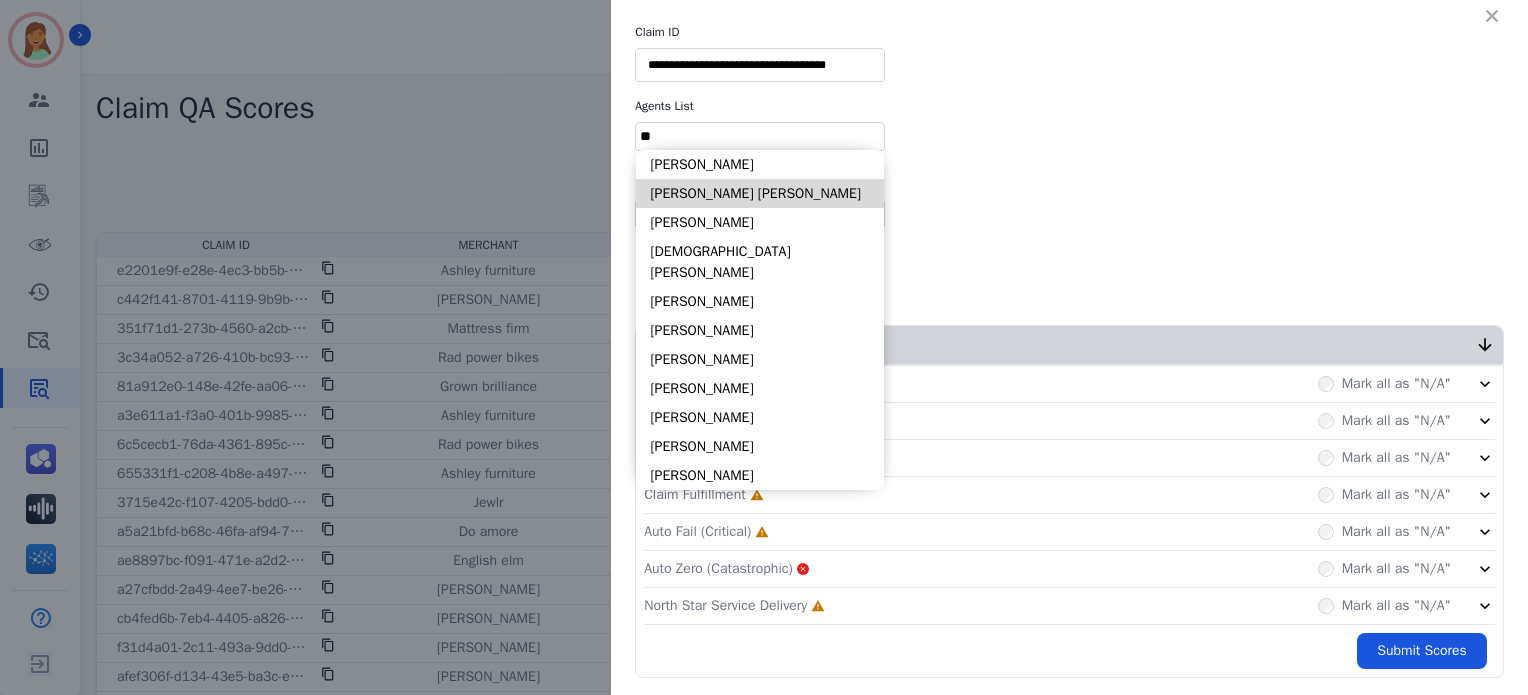 type on "**" 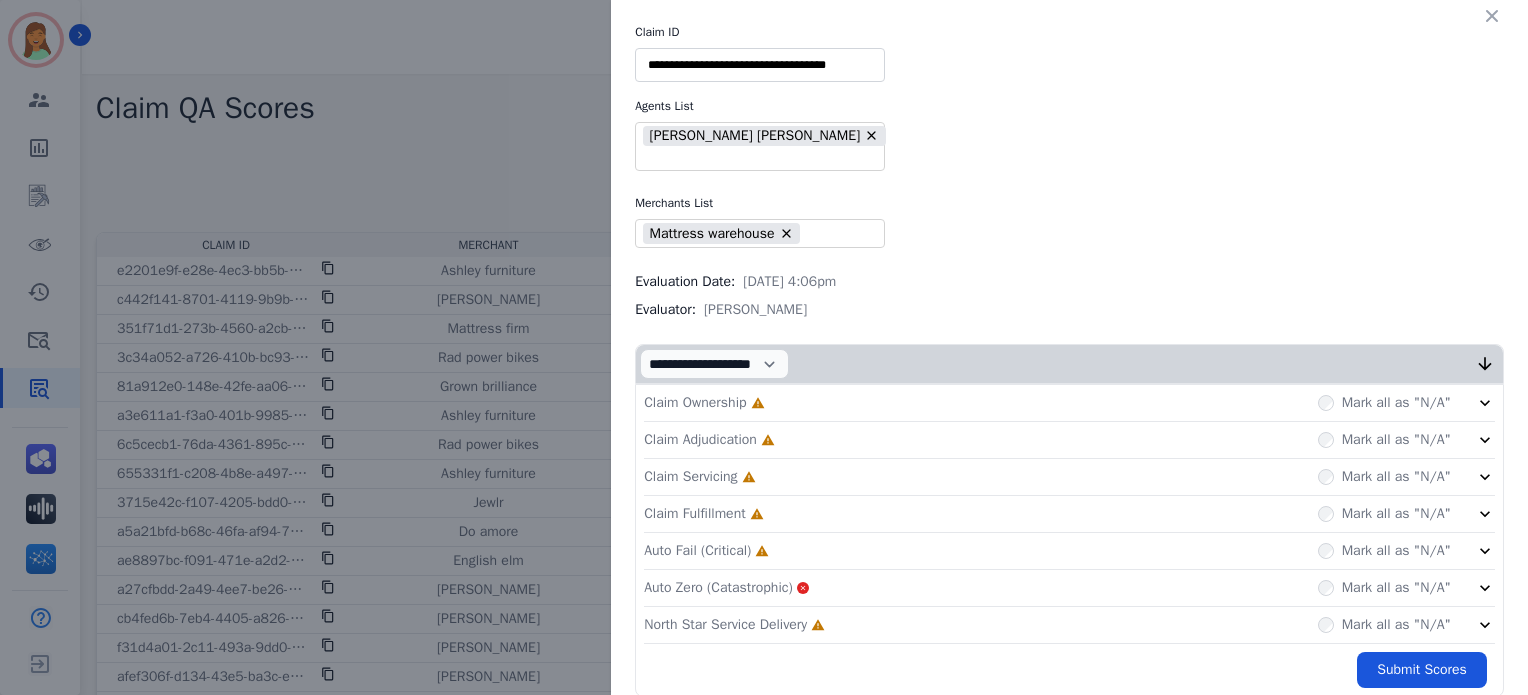 click on "North Star Service Delivery     Incomplete         Mark all as "N/A"" 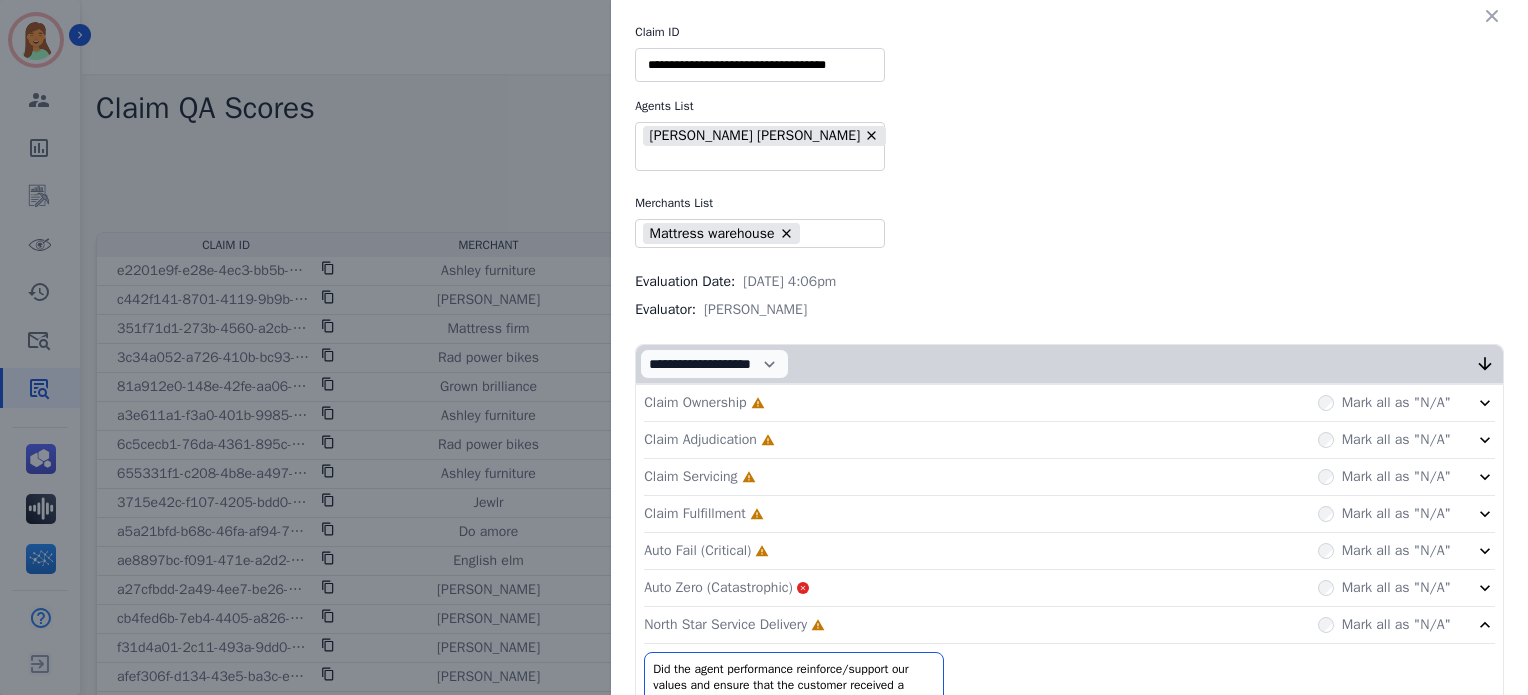 click on "Auto Fail (Critical)     Incomplete         Mark all as "N/A"" 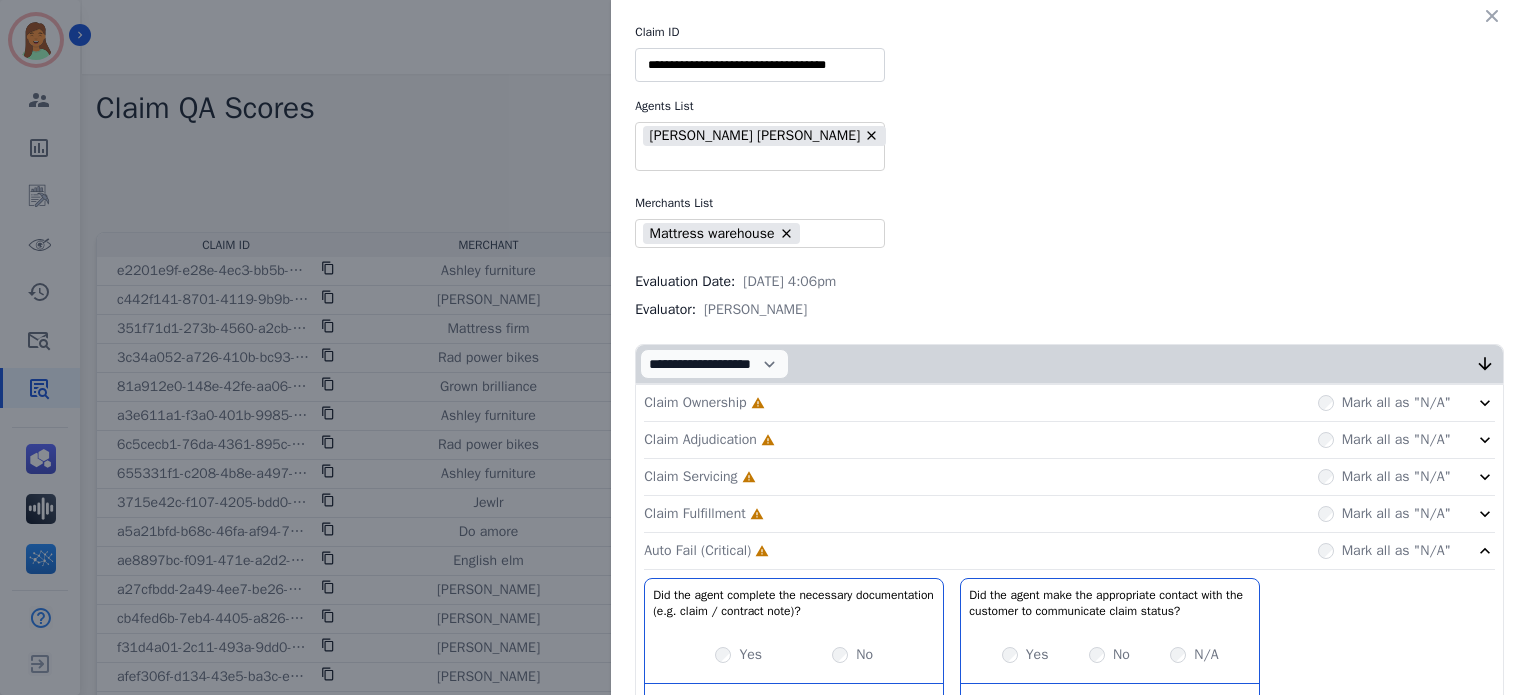click on "Claim Fulfillment     Incomplete         Mark all as "N/A"" 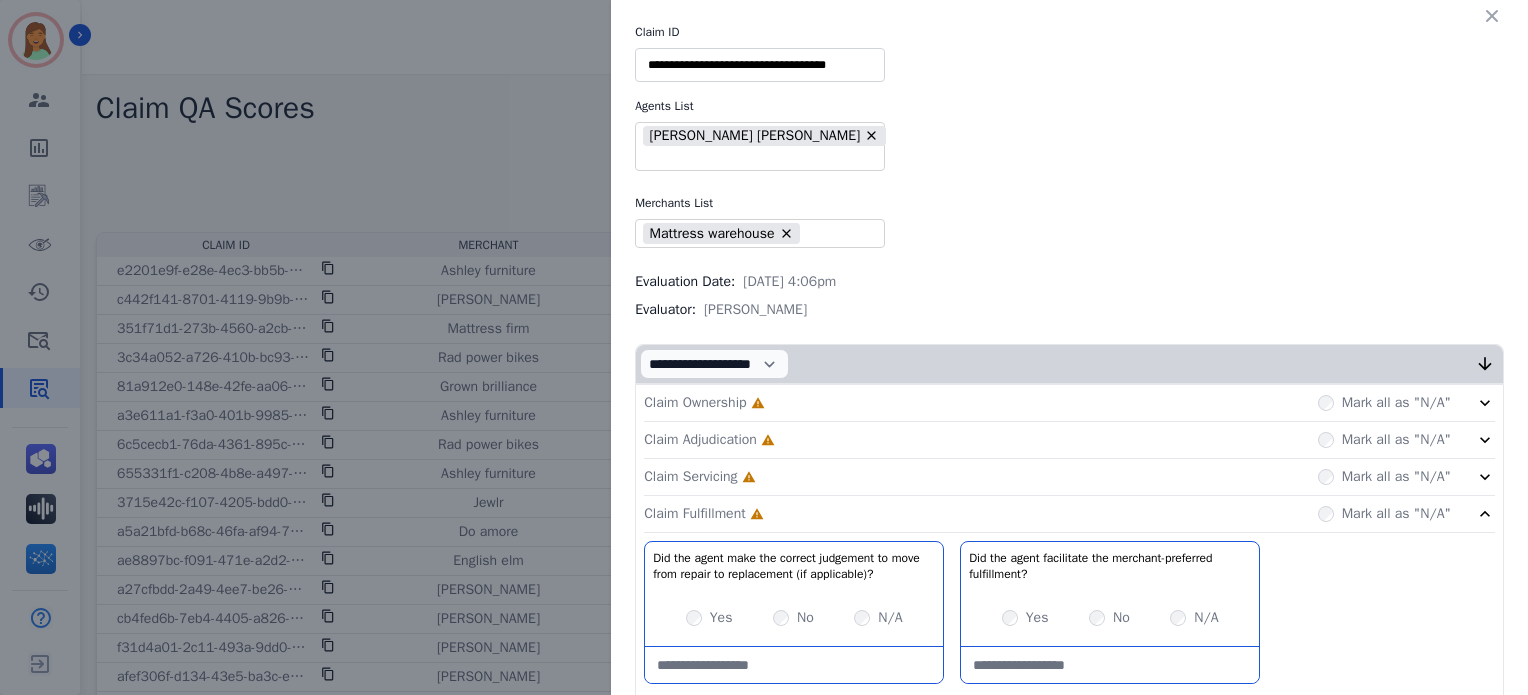 click on "Claim Servicing     Incomplete         Mark all as "N/A"" 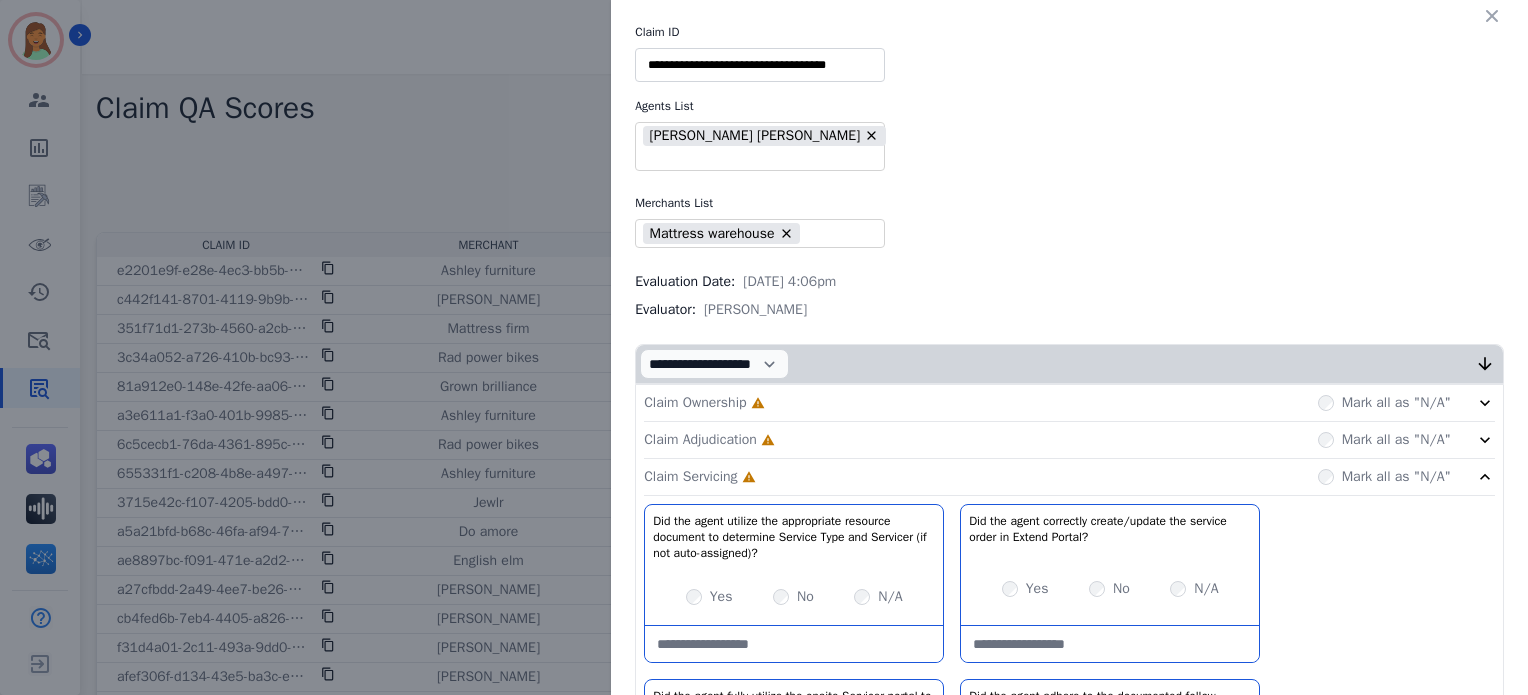 drag, startPoint x: 819, startPoint y: 413, endPoint x: 821, endPoint y: 398, distance: 15.132746 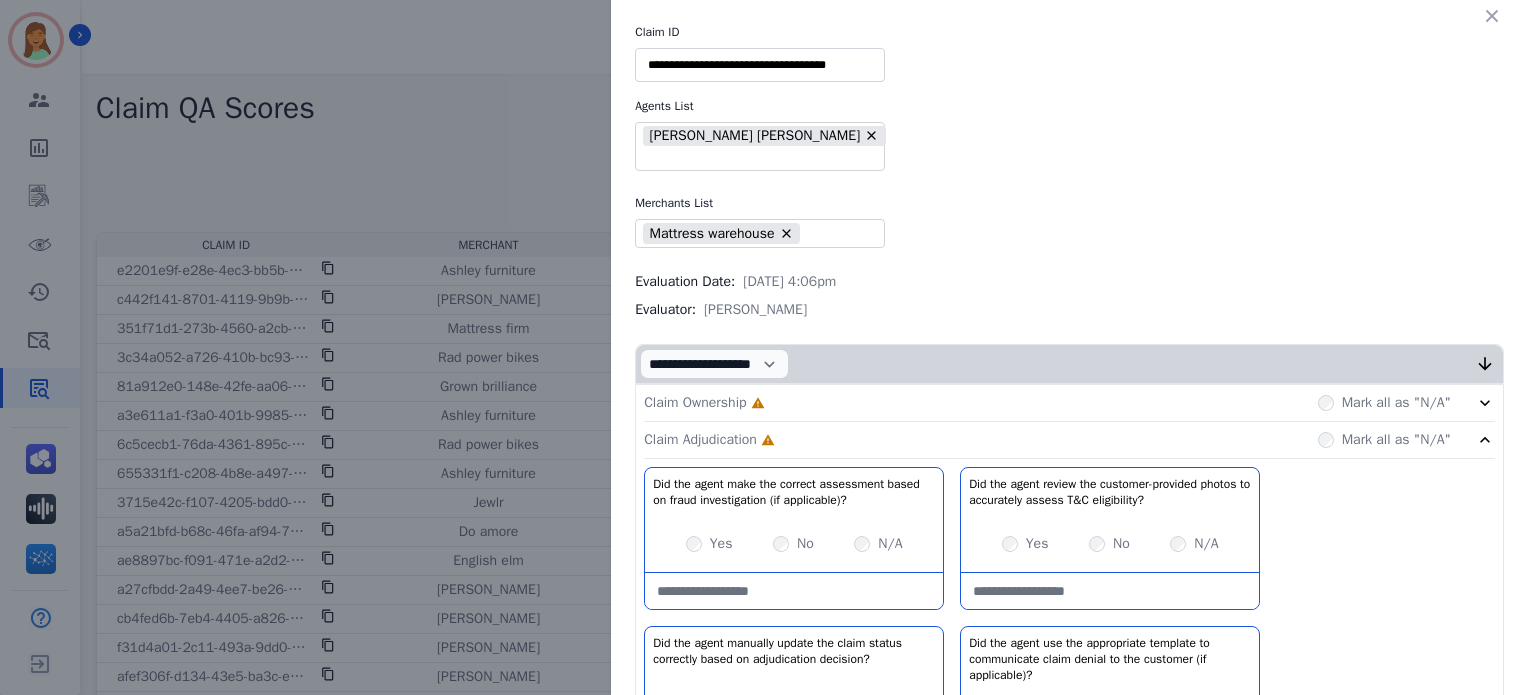 click on "Claim Ownership     Incomplete         Mark all as "N/A"" at bounding box center (1069, 403) 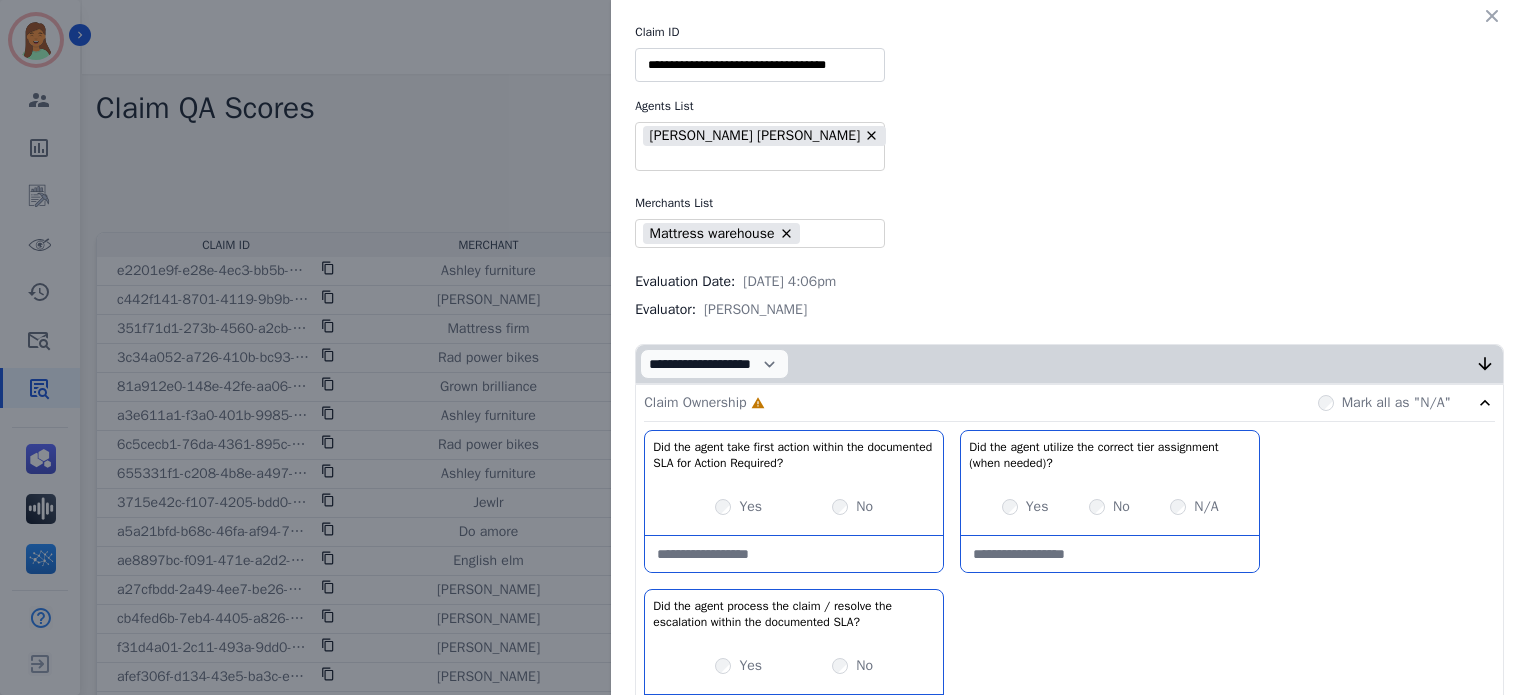 scroll, scrollTop: 133, scrollLeft: 0, axis: vertical 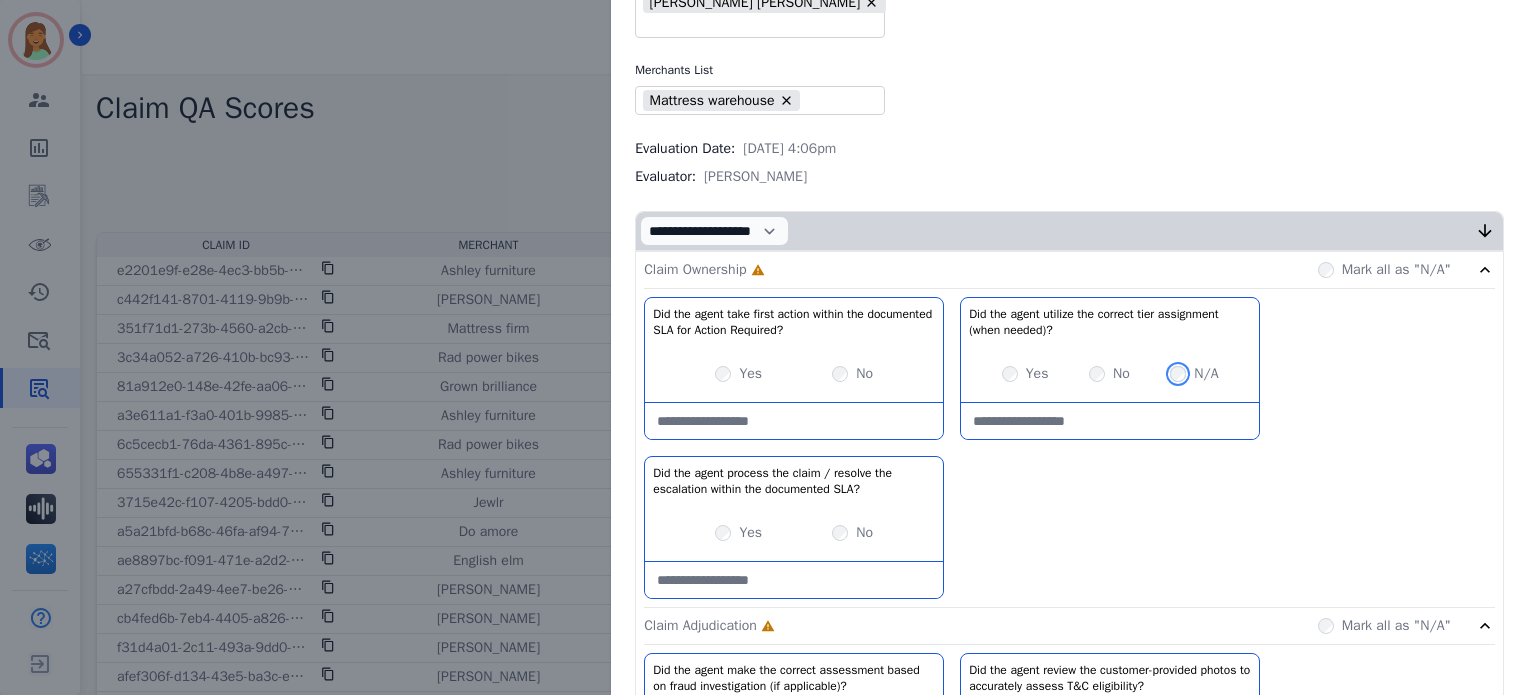 click on "Yes     No     N/A" at bounding box center [1110, 374] 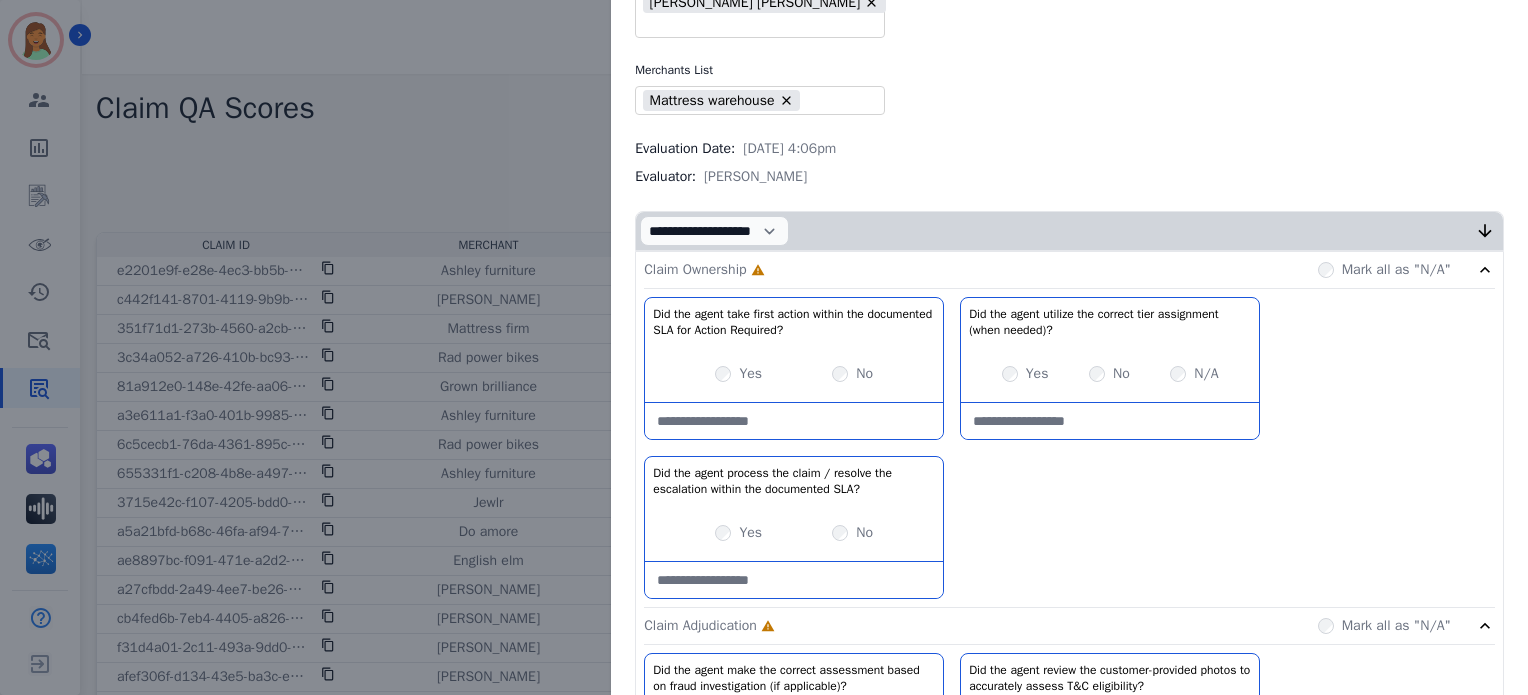 drag, startPoint x: 1162, startPoint y: 380, endPoint x: 1172, endPoint y: 381, distance: 10.049875 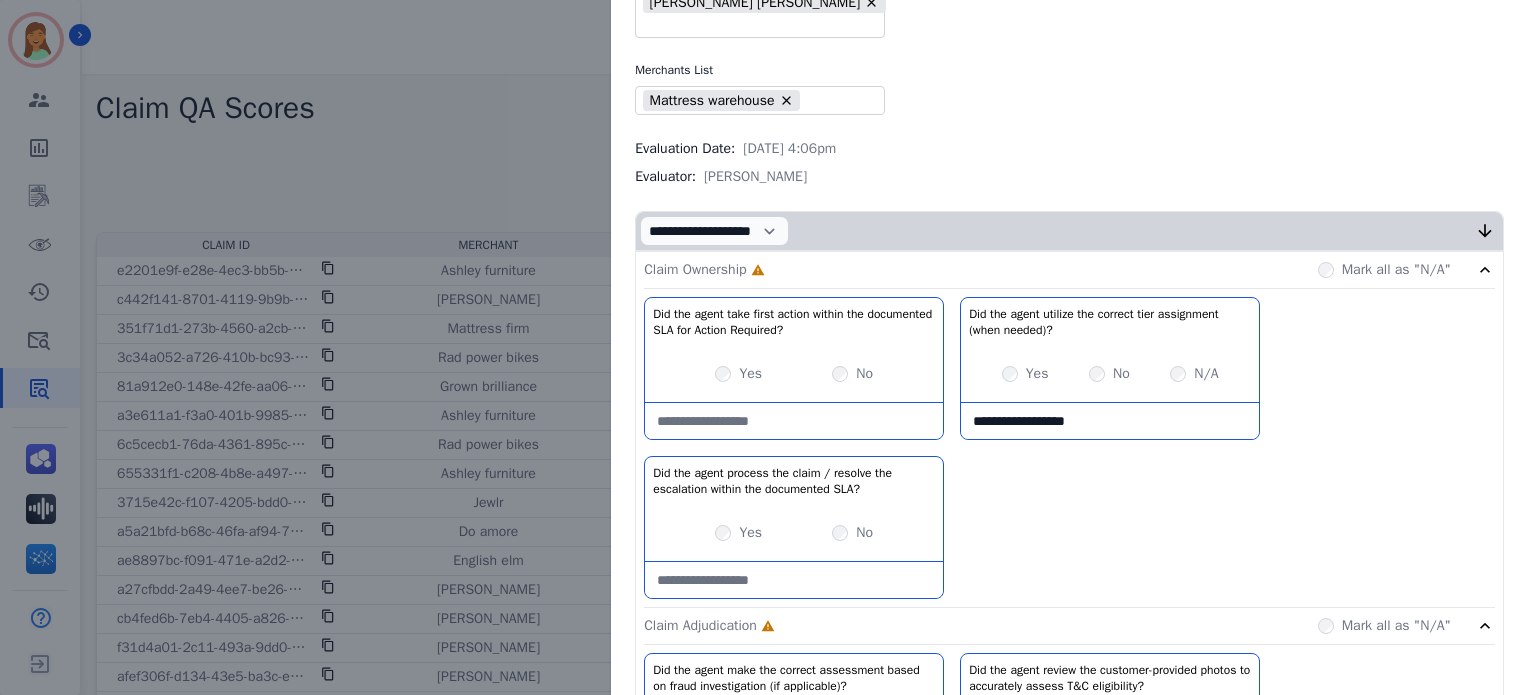 type on "**********" 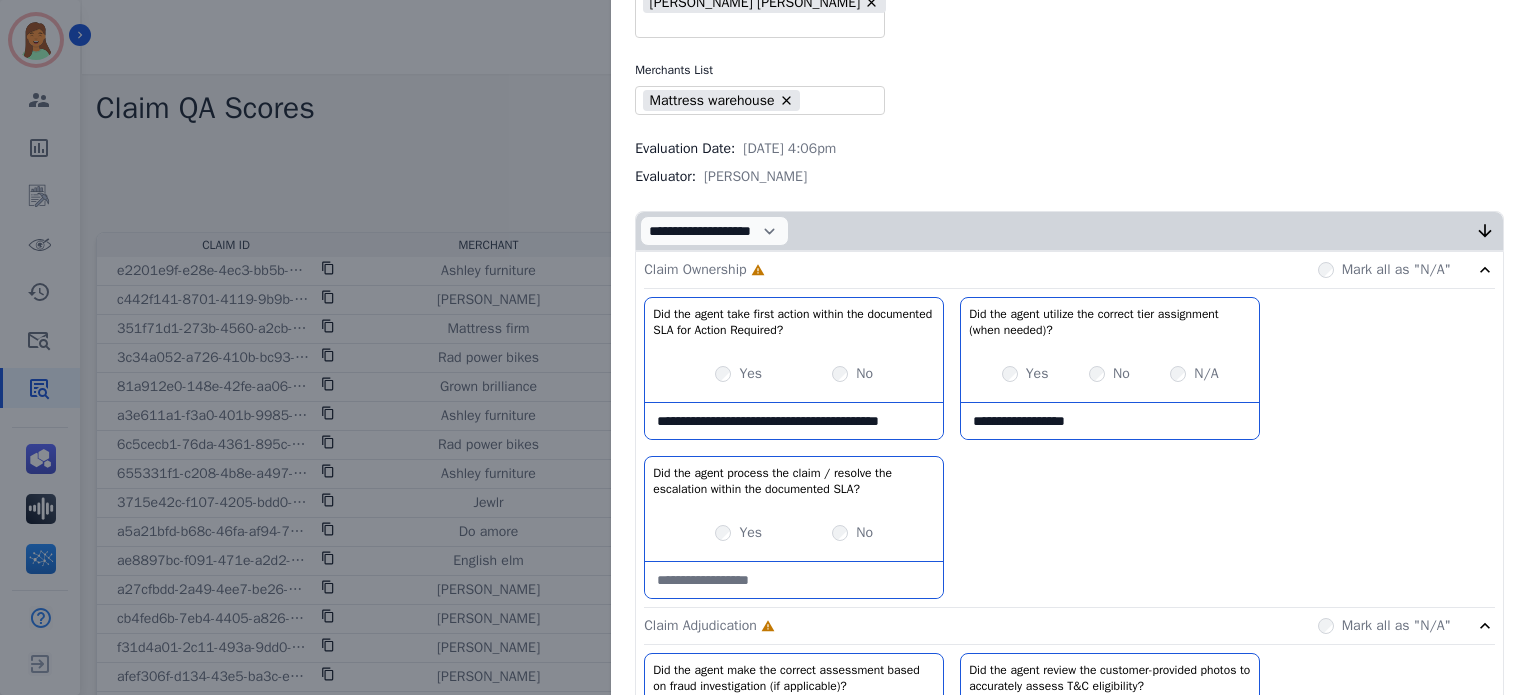 scroll, scrollTop: 11, scrollLeft: 0, axis: vertical 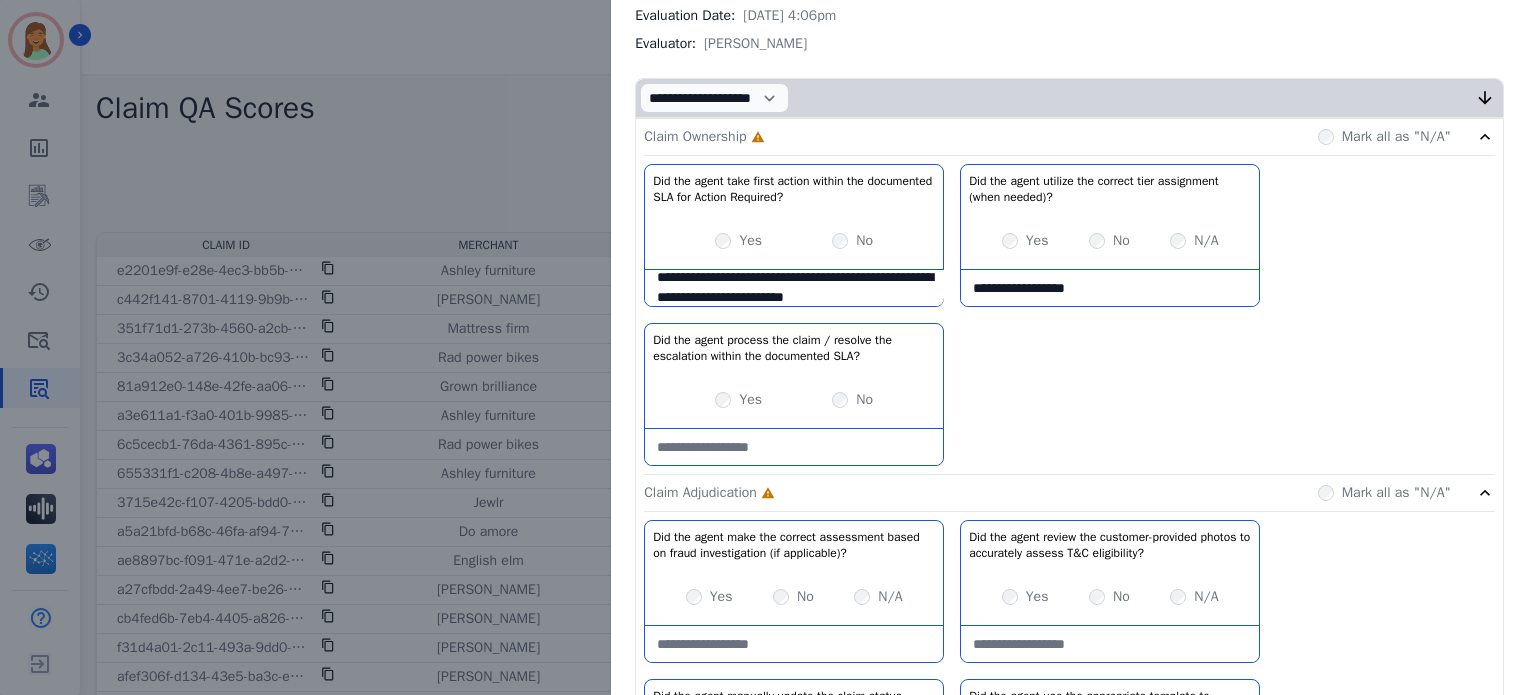 type on "**********" 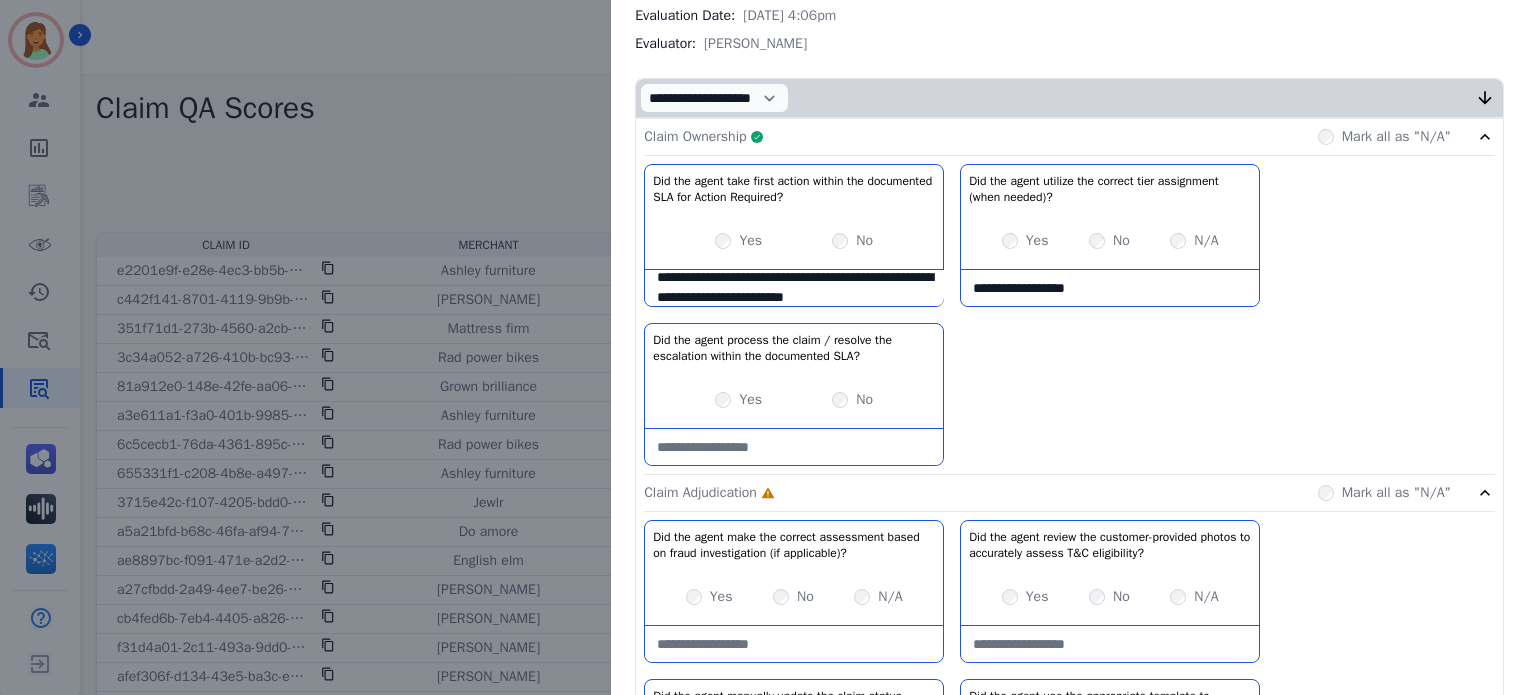 click on "**********" at bounding box center (1110, 288) 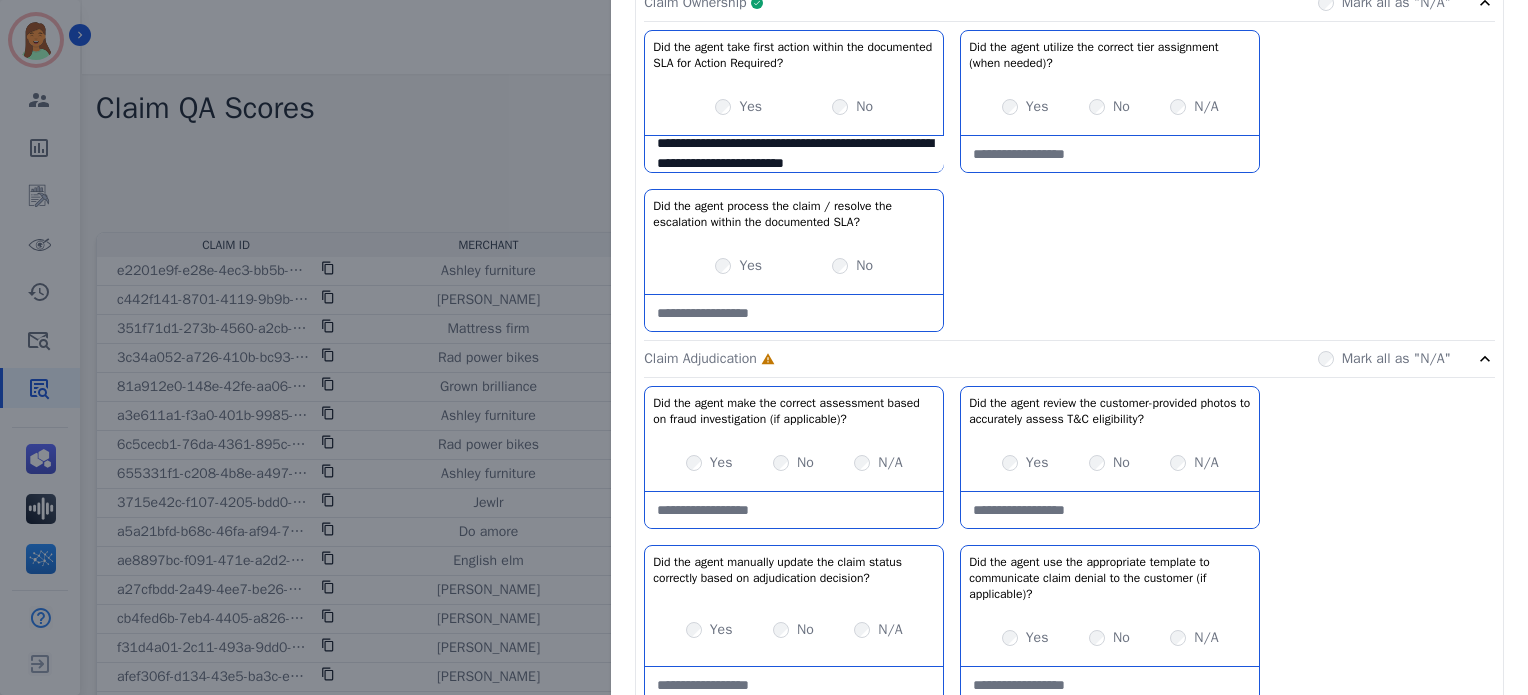 scroll, scrollTop: 266, scrollLeft: 0, axis: vertical 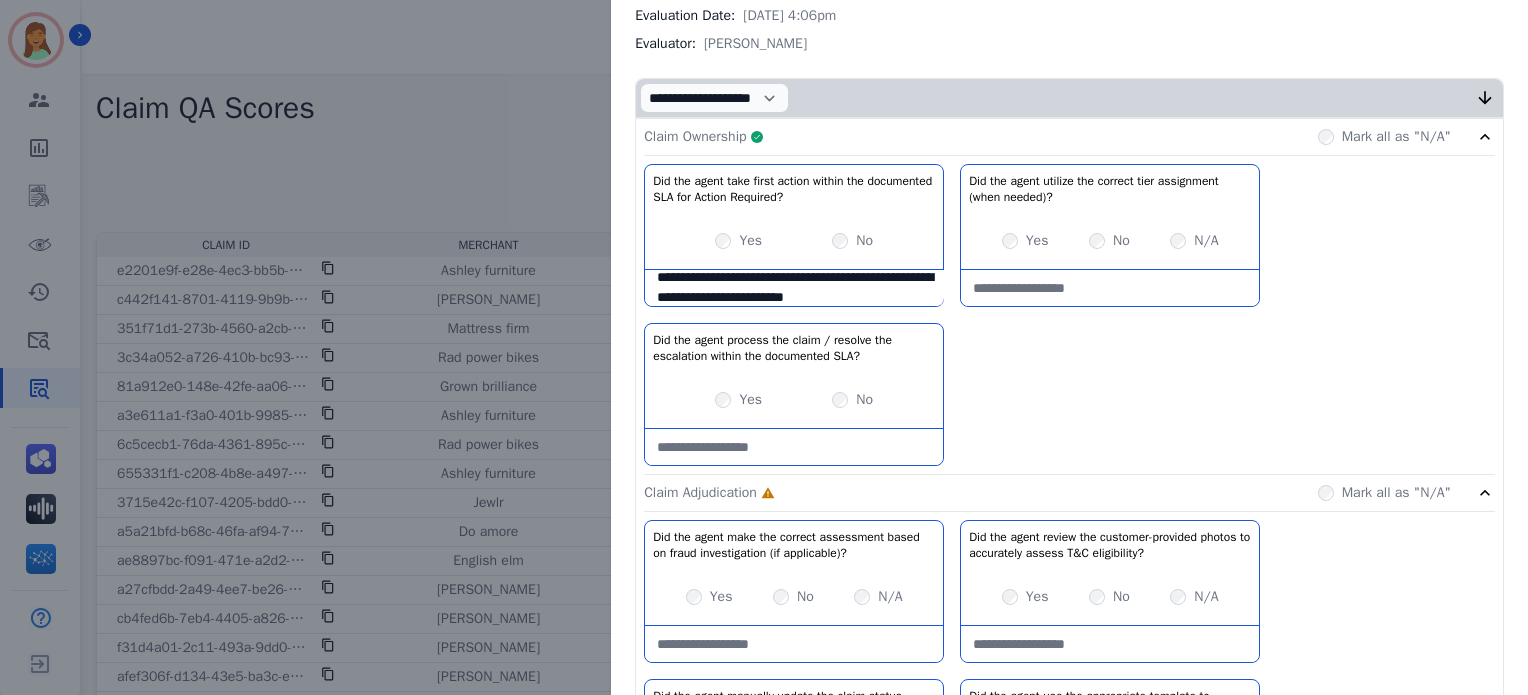 type 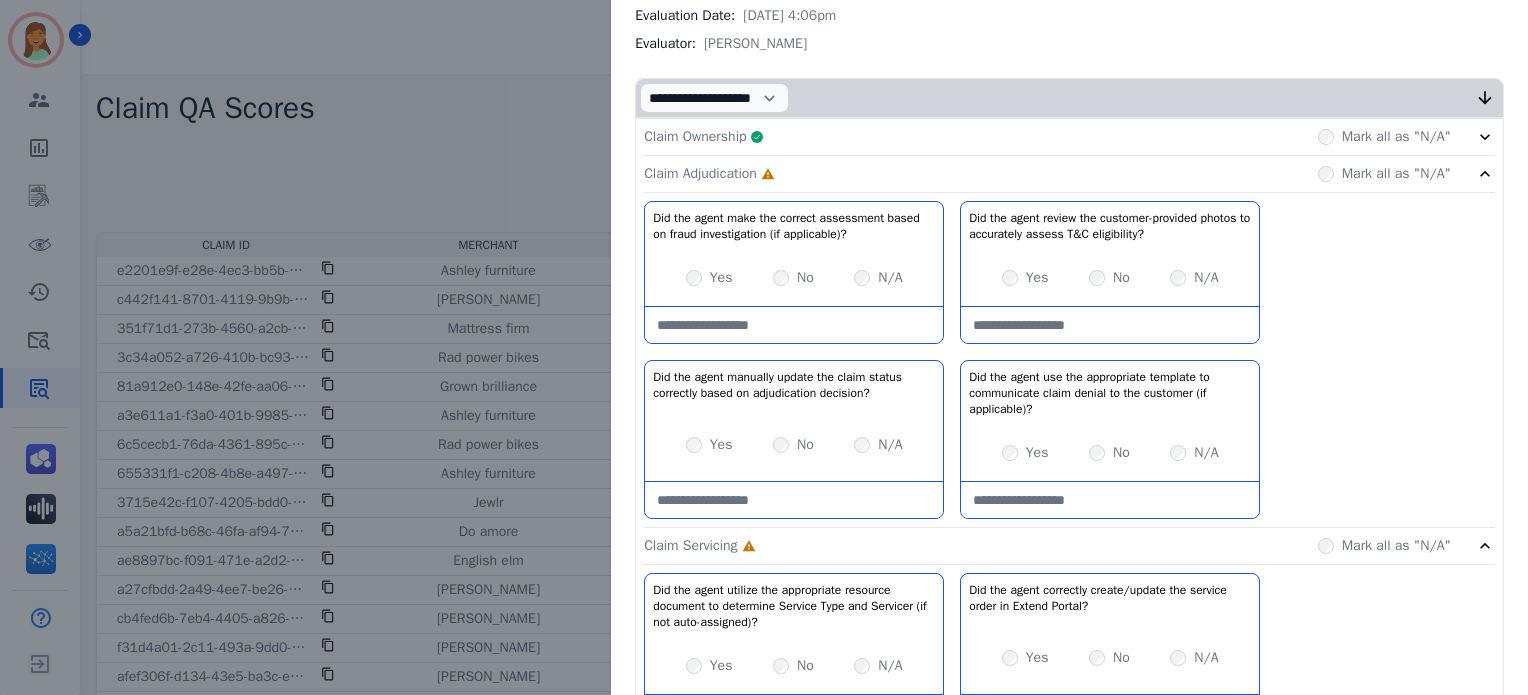 click on "N/A" at bounding box center [878, 278] 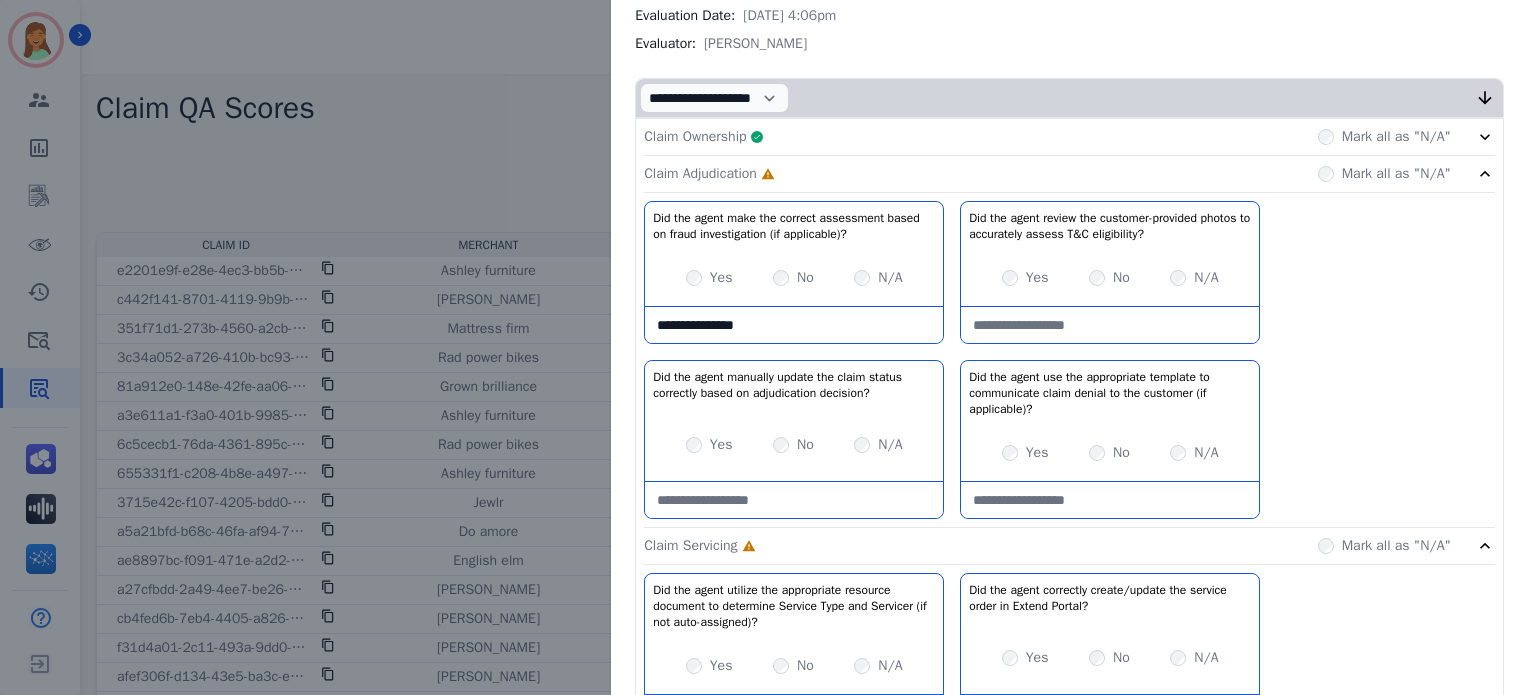 type on "**********" 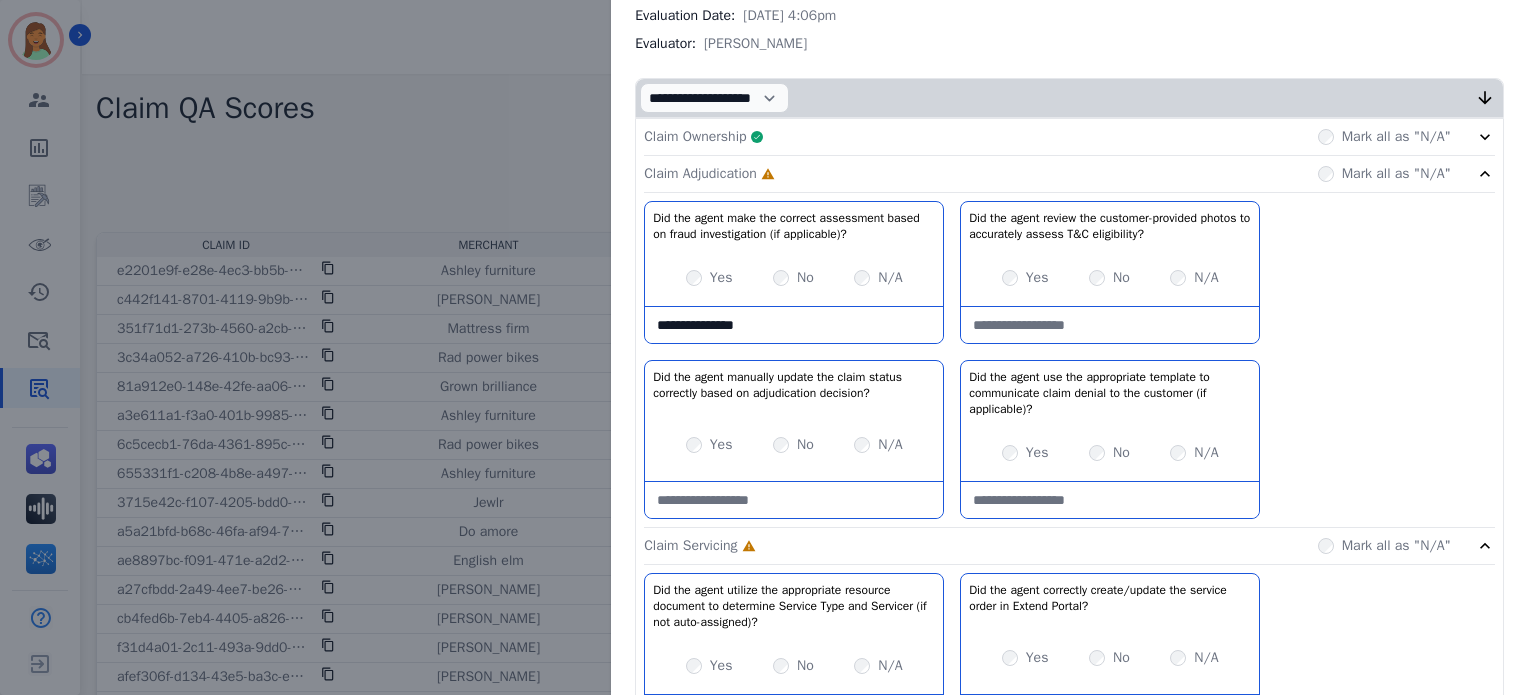 click at bounding box center [1110, 325] 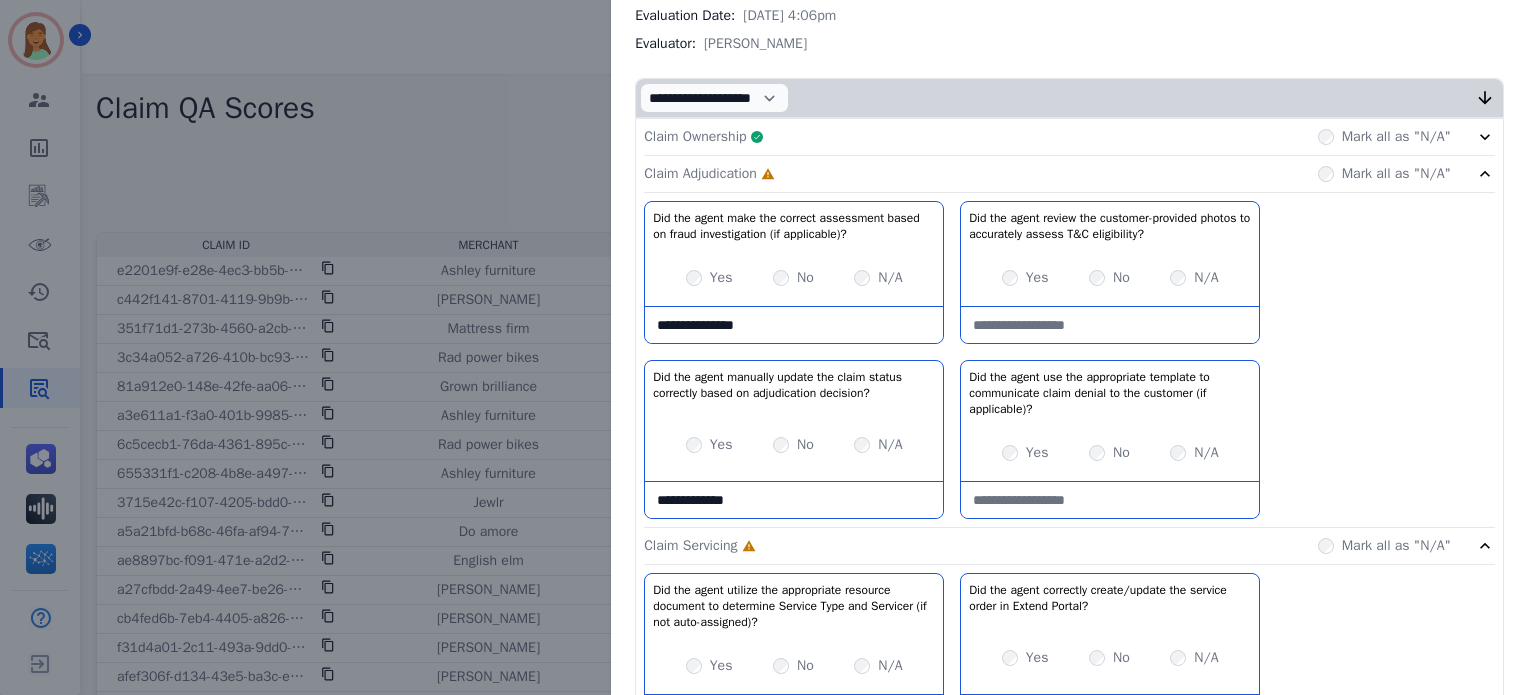 type on "**********" 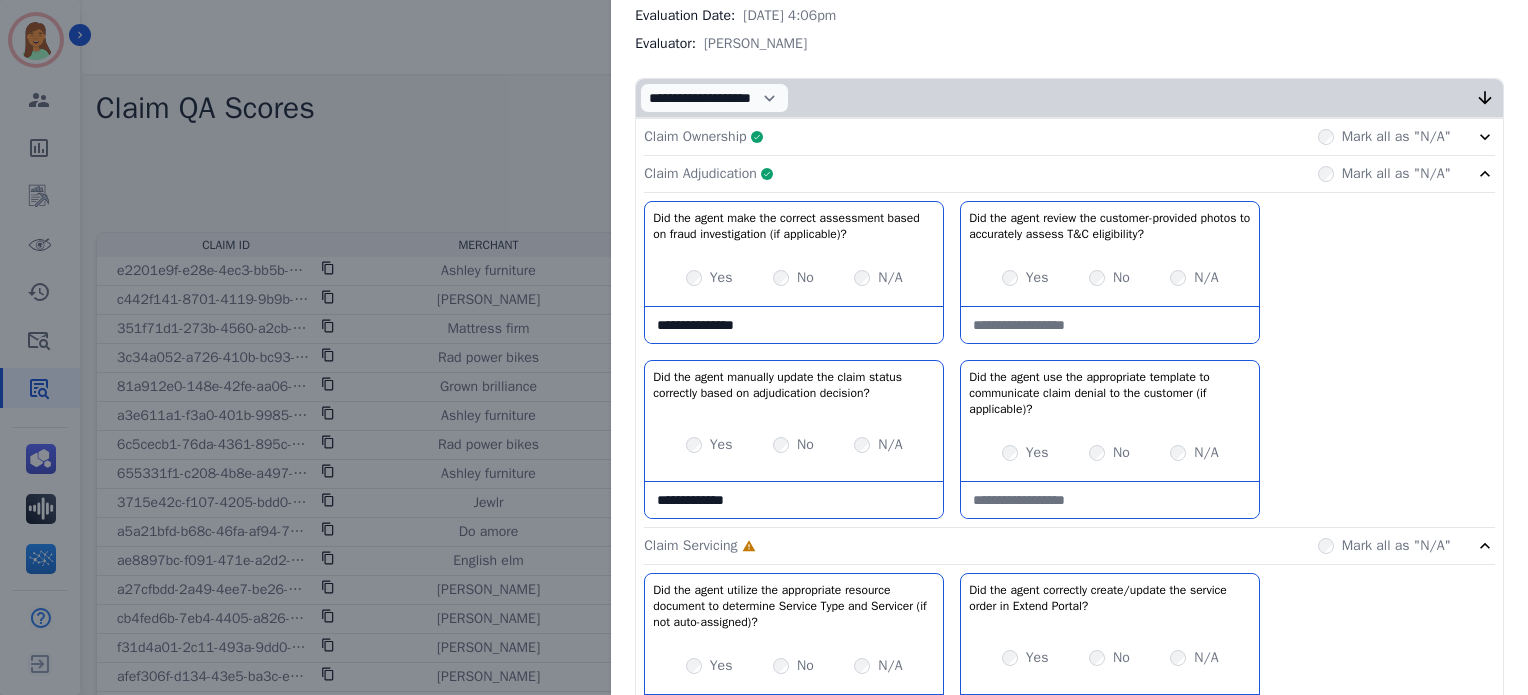 click at bounding box center [1110, 325] 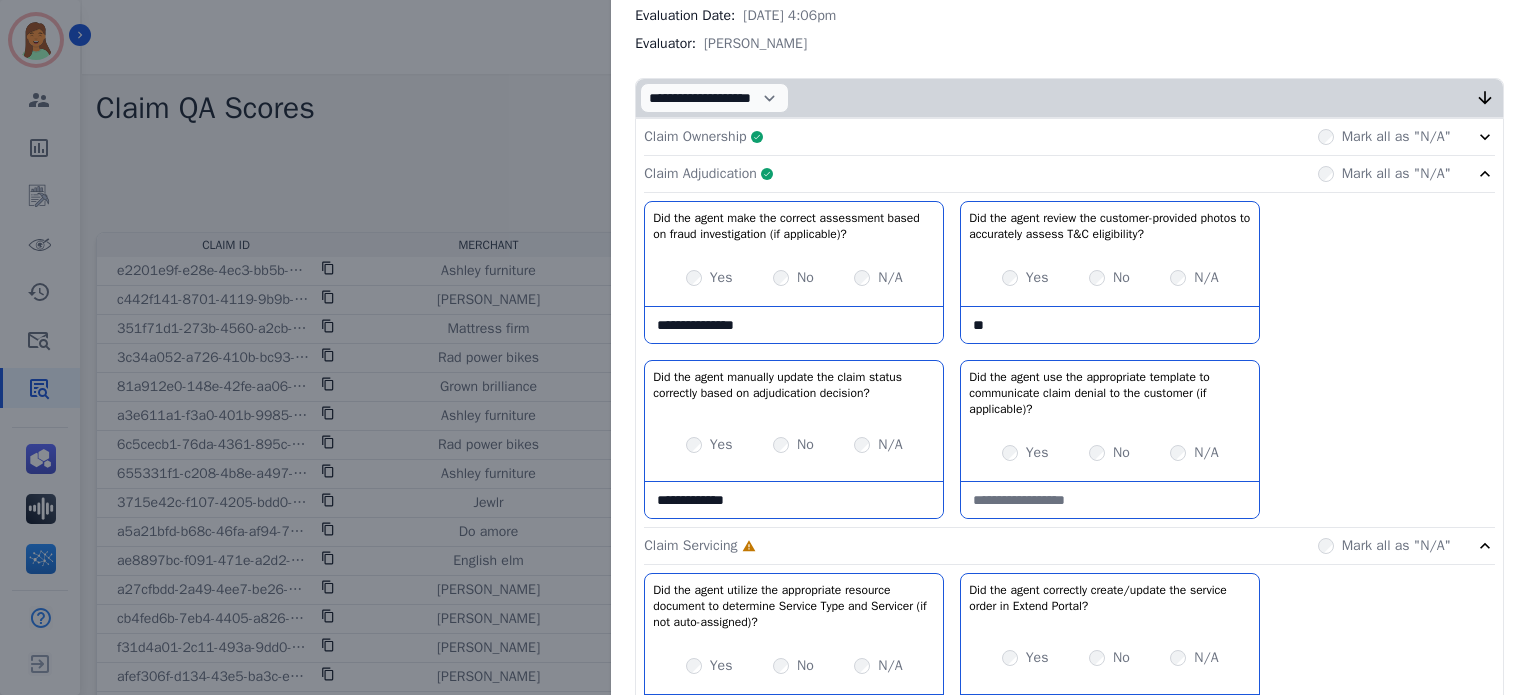 type on "*" 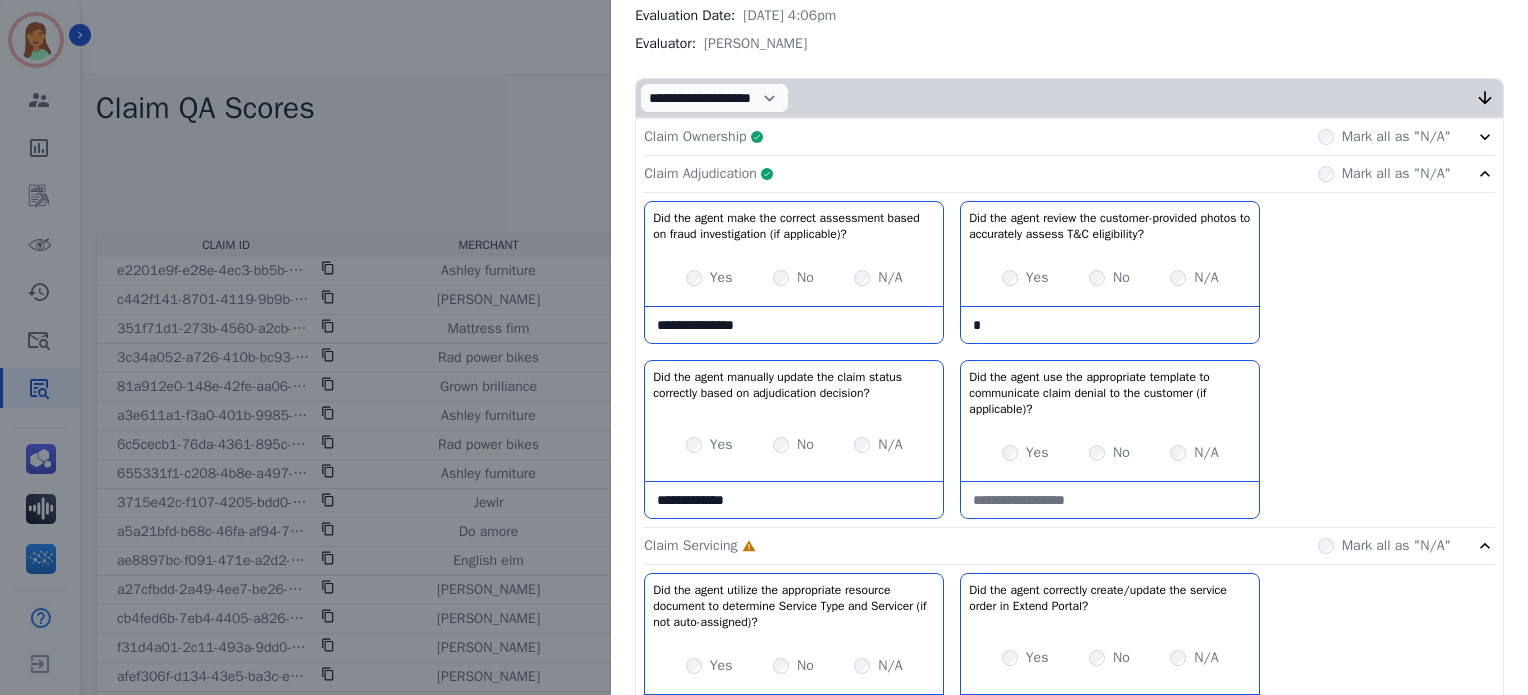 type 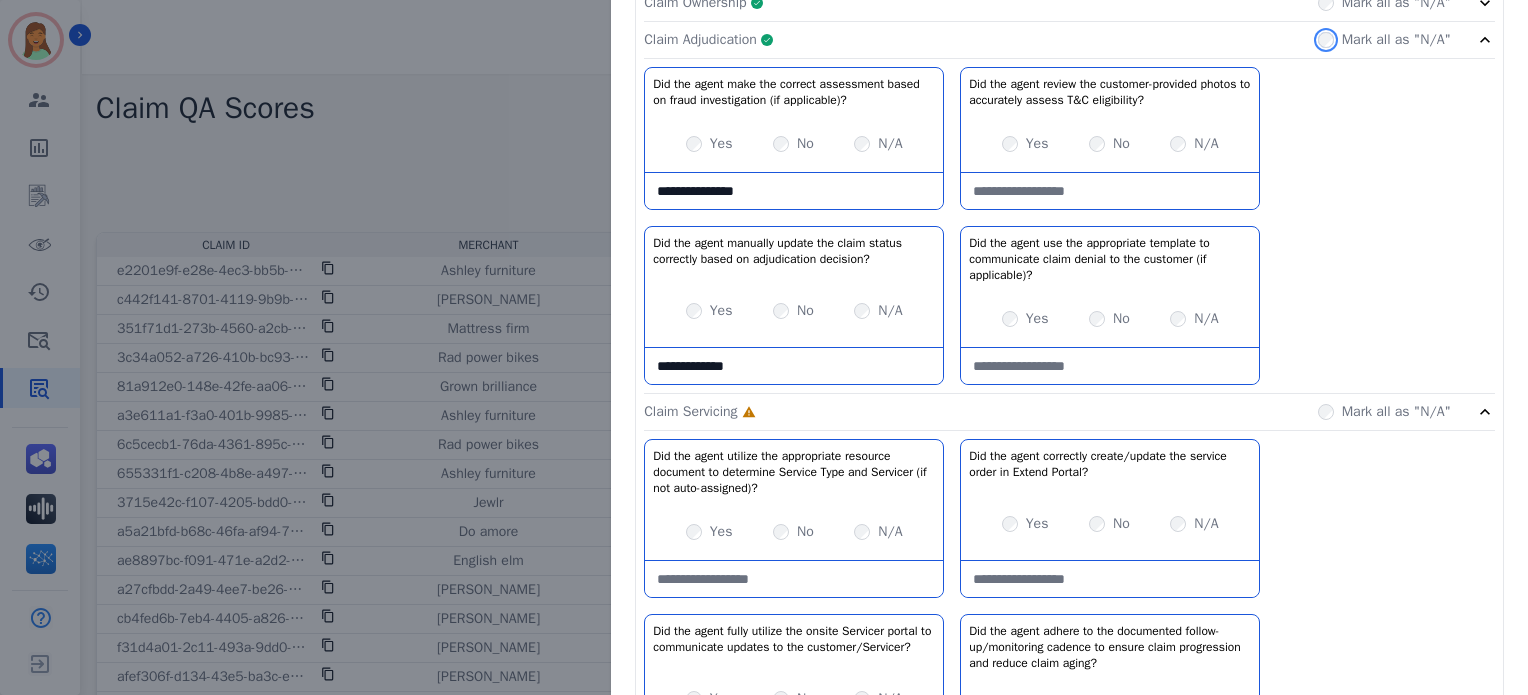 scroll, scrollTop: 266, scrollLeft: 0, axis: vertical 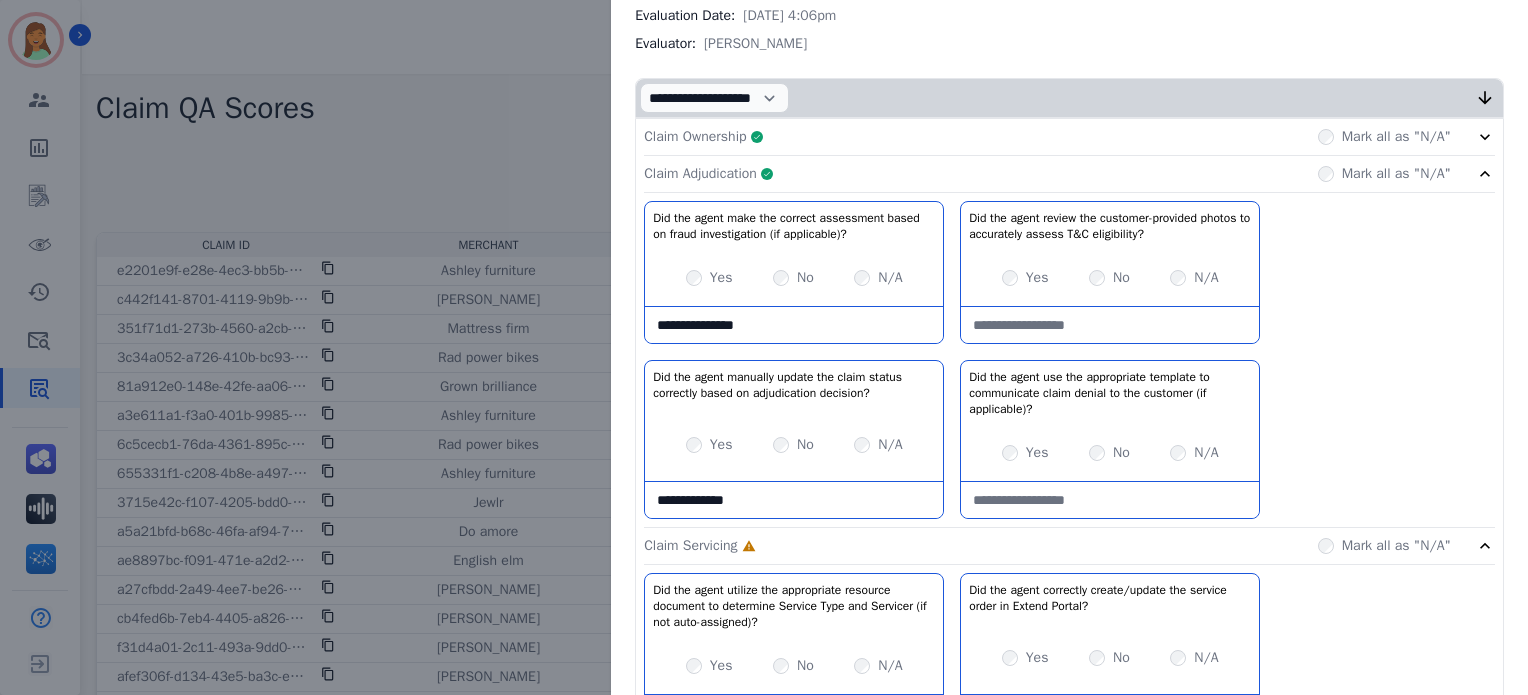 click on "Claim Adjudication     Complete         Mark all as "N/A"" 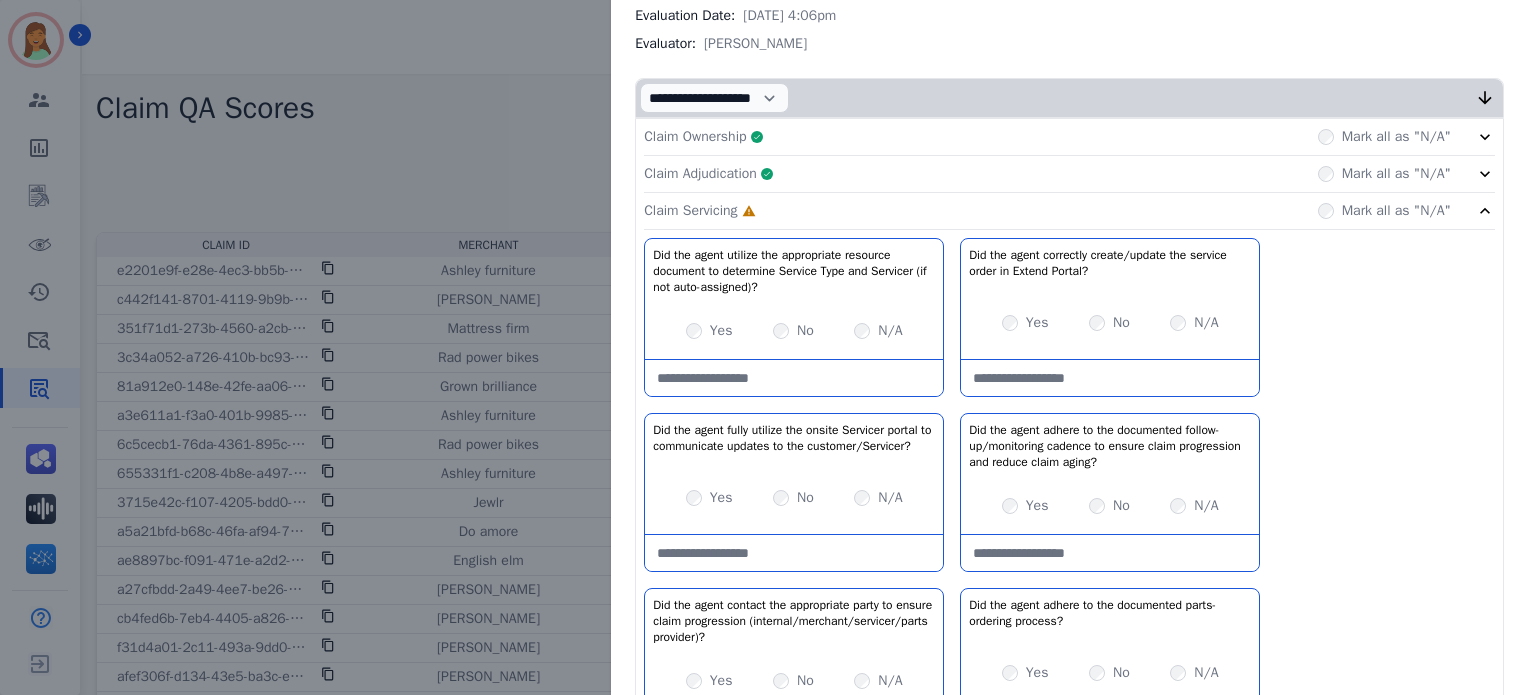click at bounding box center (794, 378) 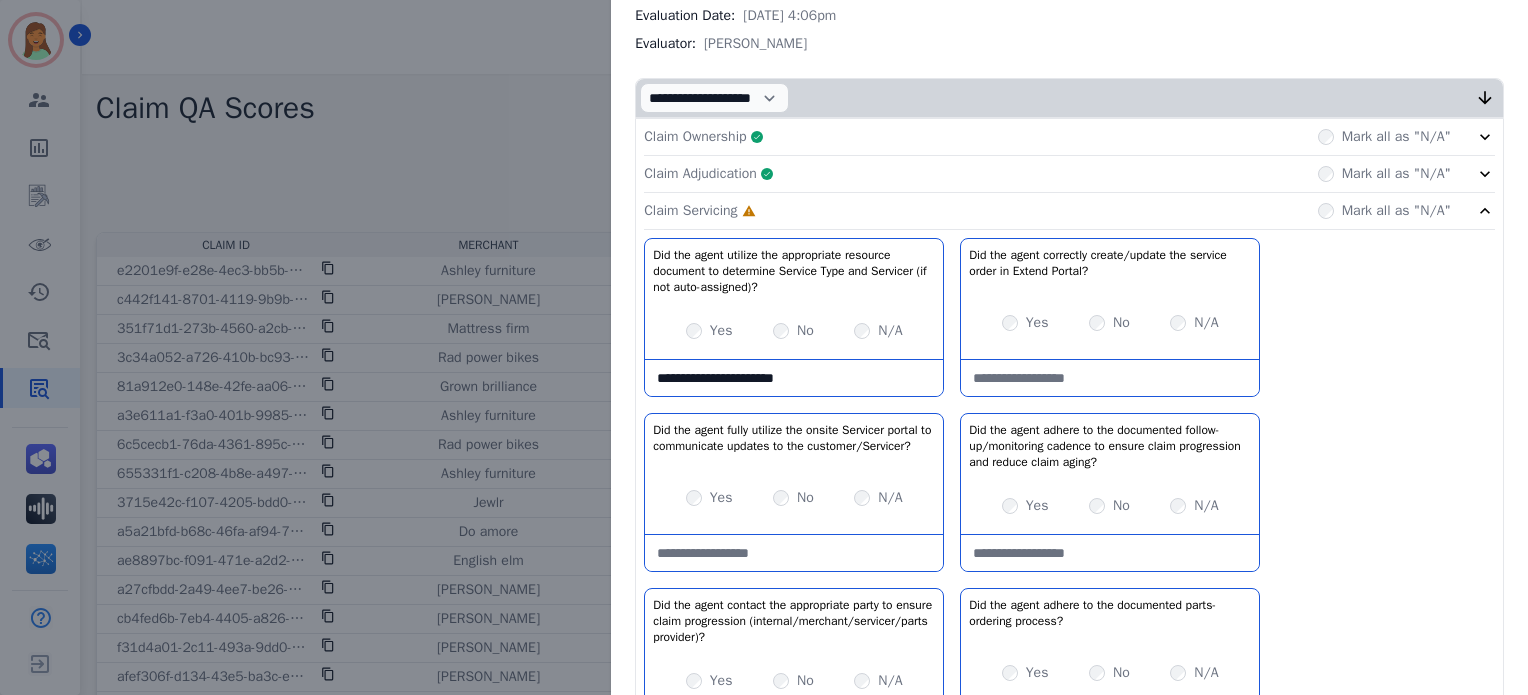 type on "**********" 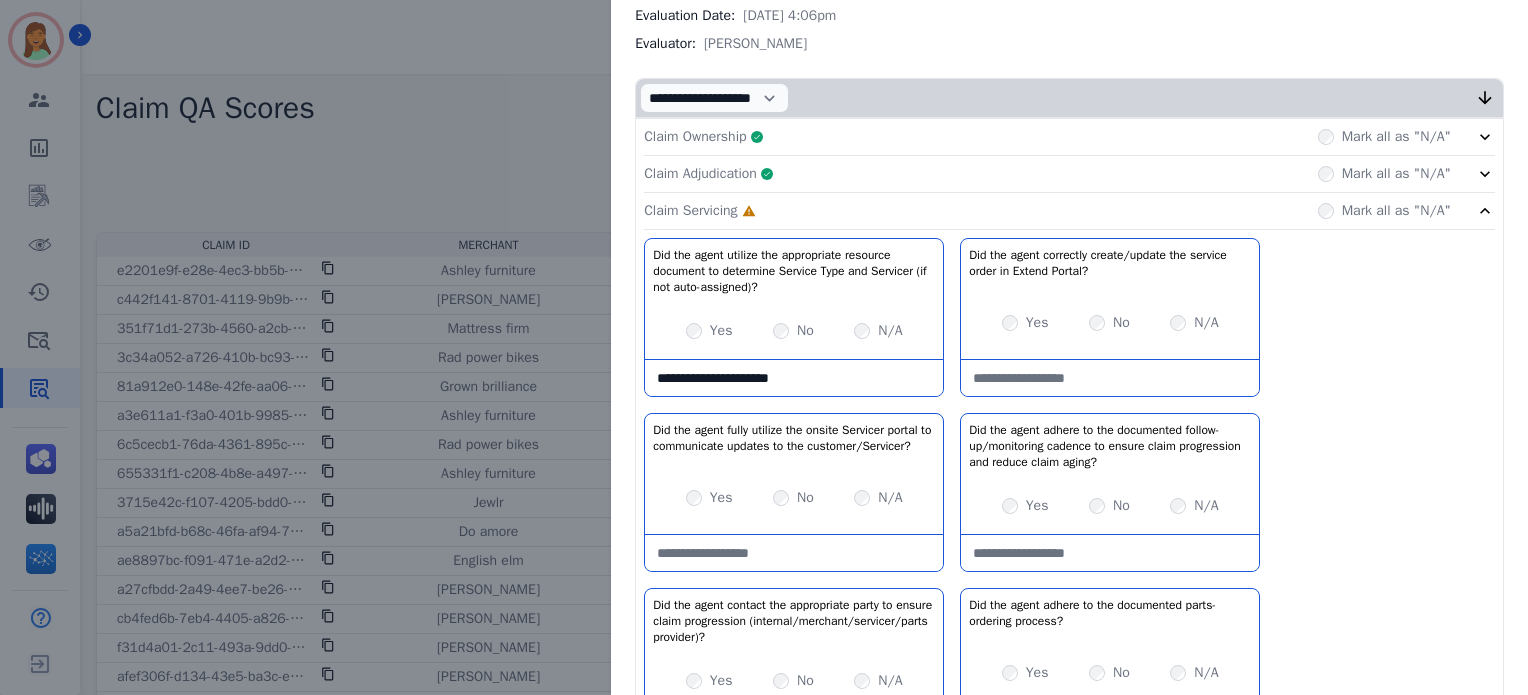 click on "**********" at bounding box center (794, 378) 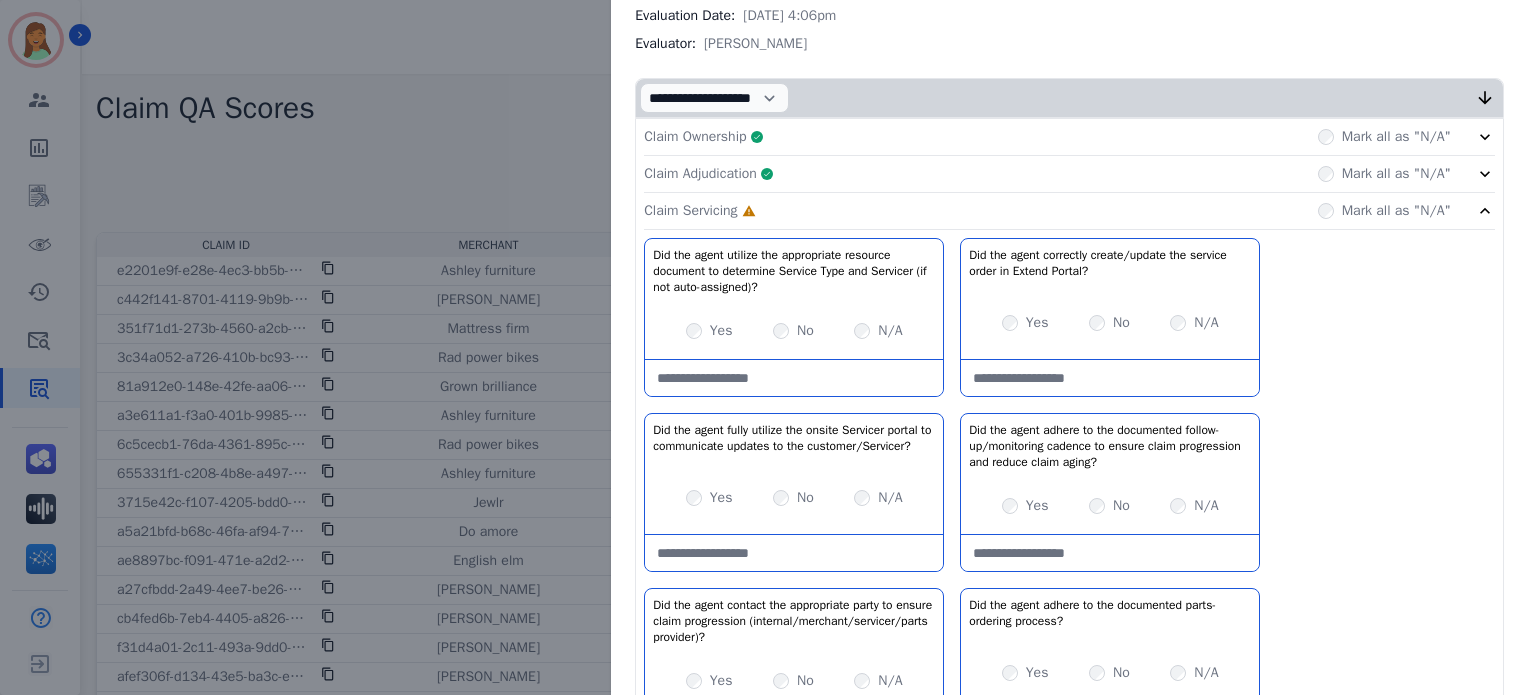 click at bounding box center (794, 378) 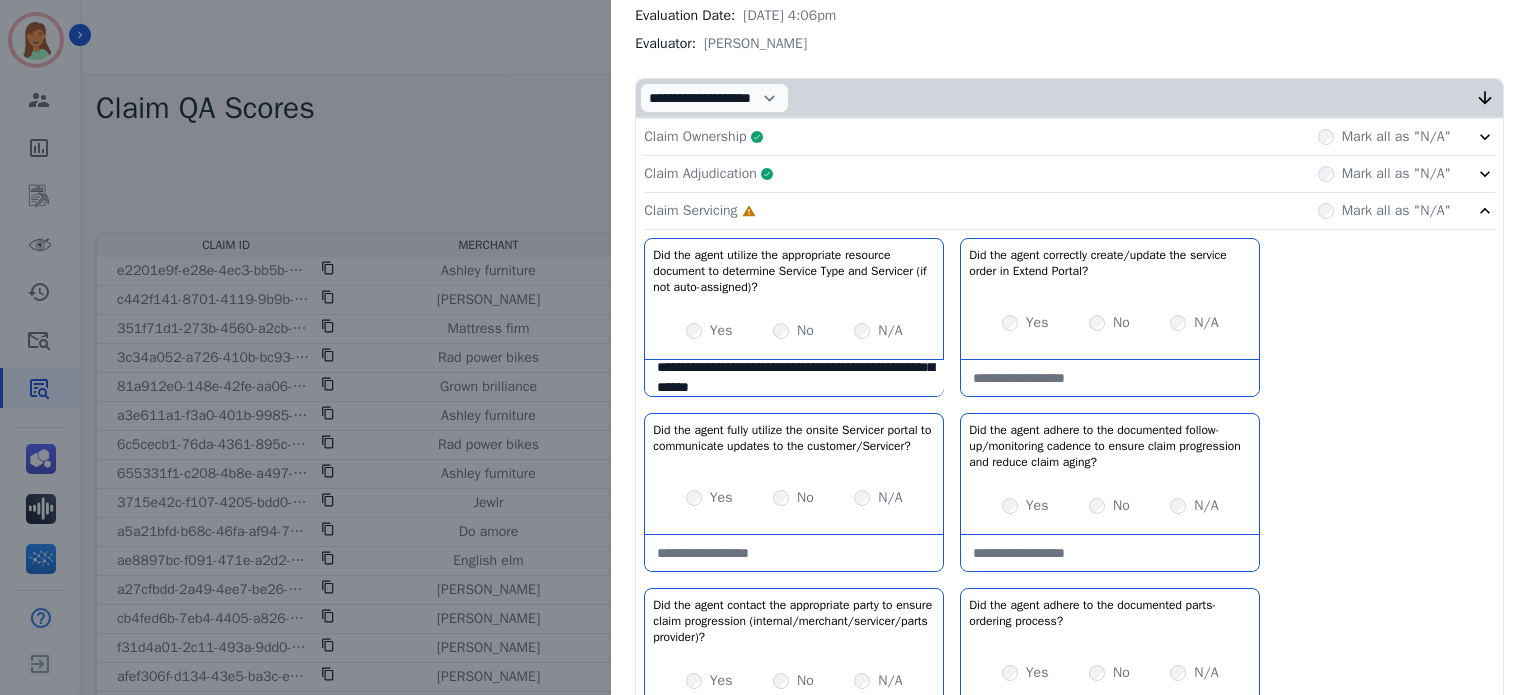 scroll, scrollTop: 71, scrollLeft: 0, axis: vertical 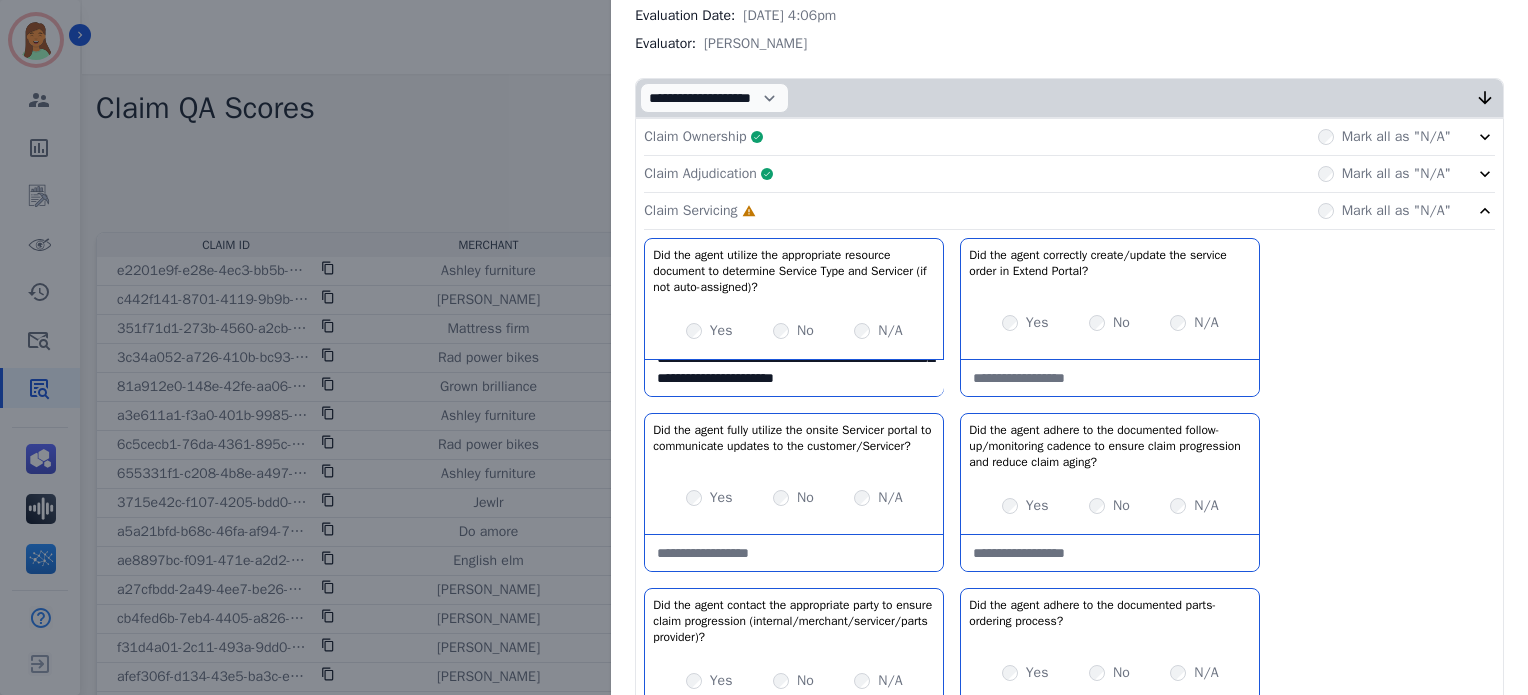 type on "**********" 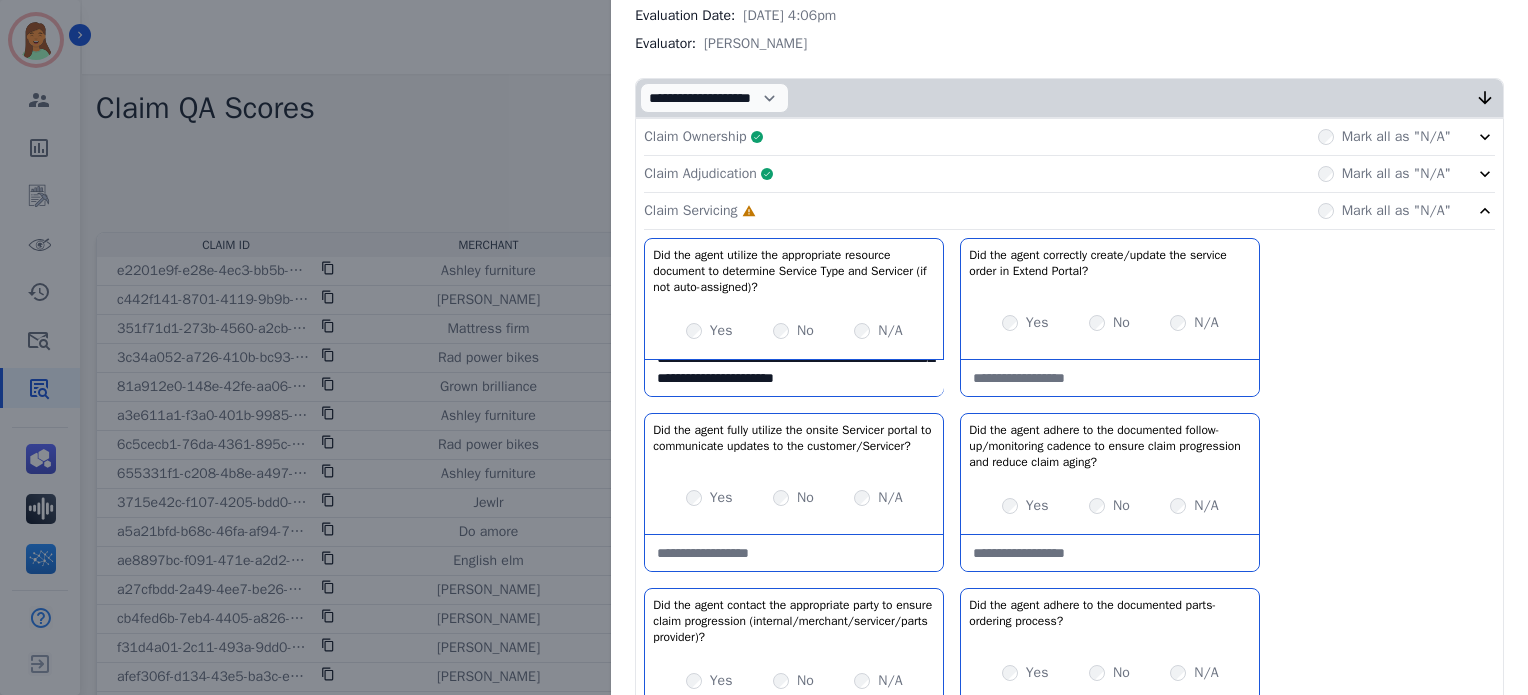 click at bounding box center [1110, 378] 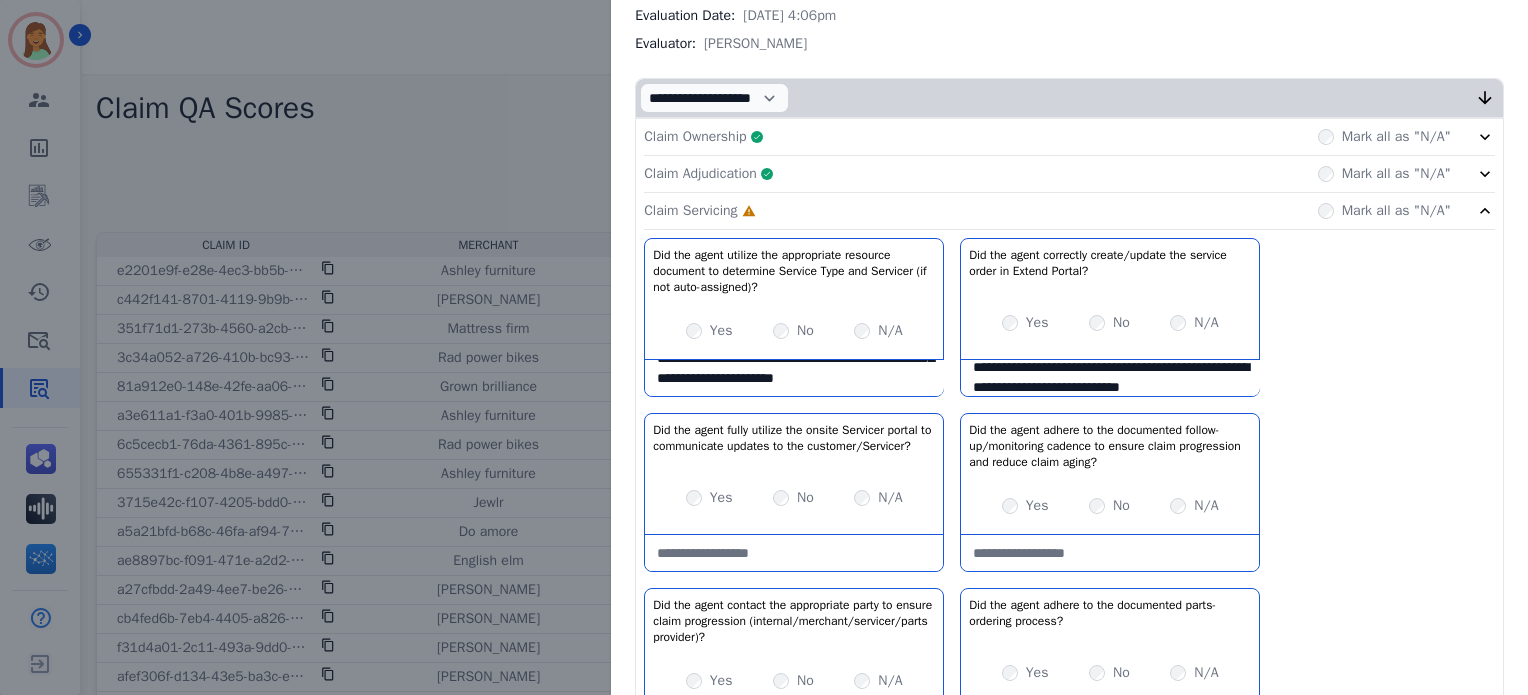 scroll, scrollTop: 31, scrollLeft: 0, axis: vertical 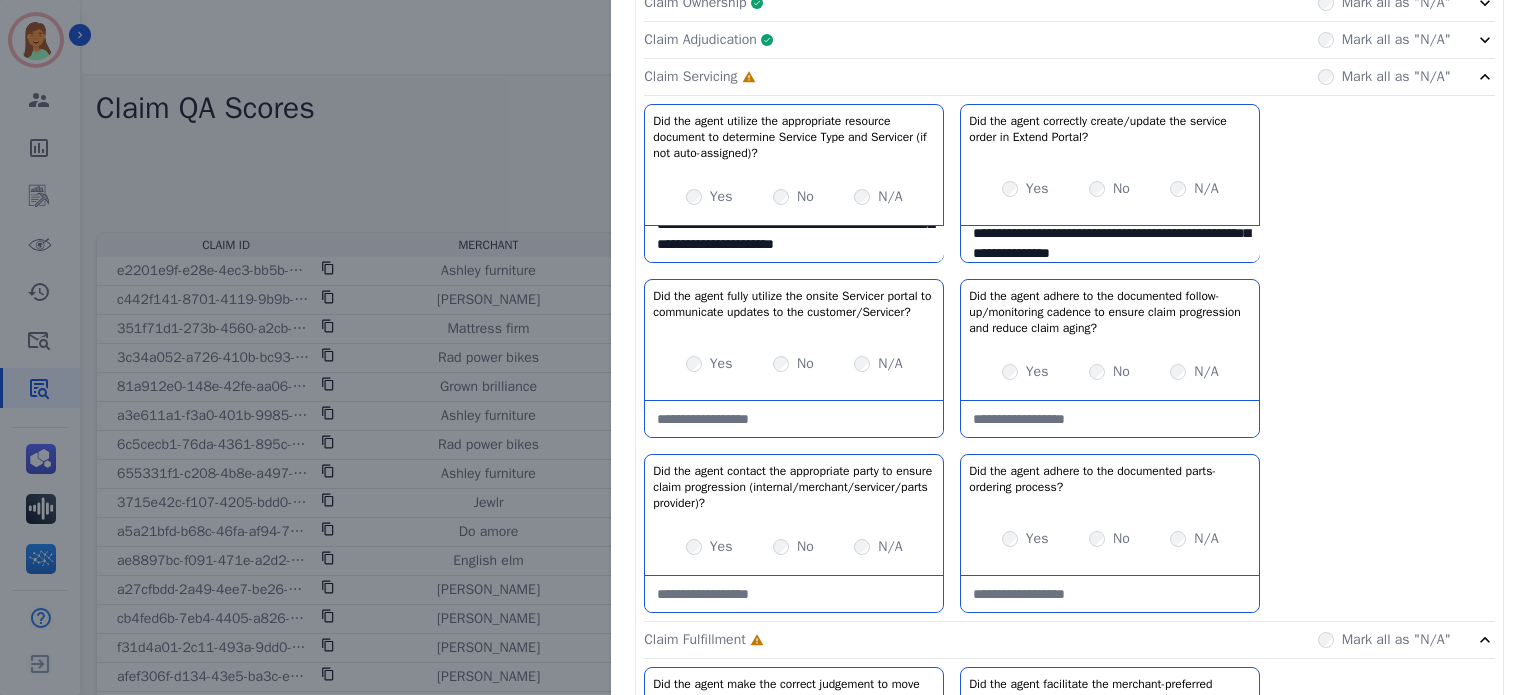 type on "**********" 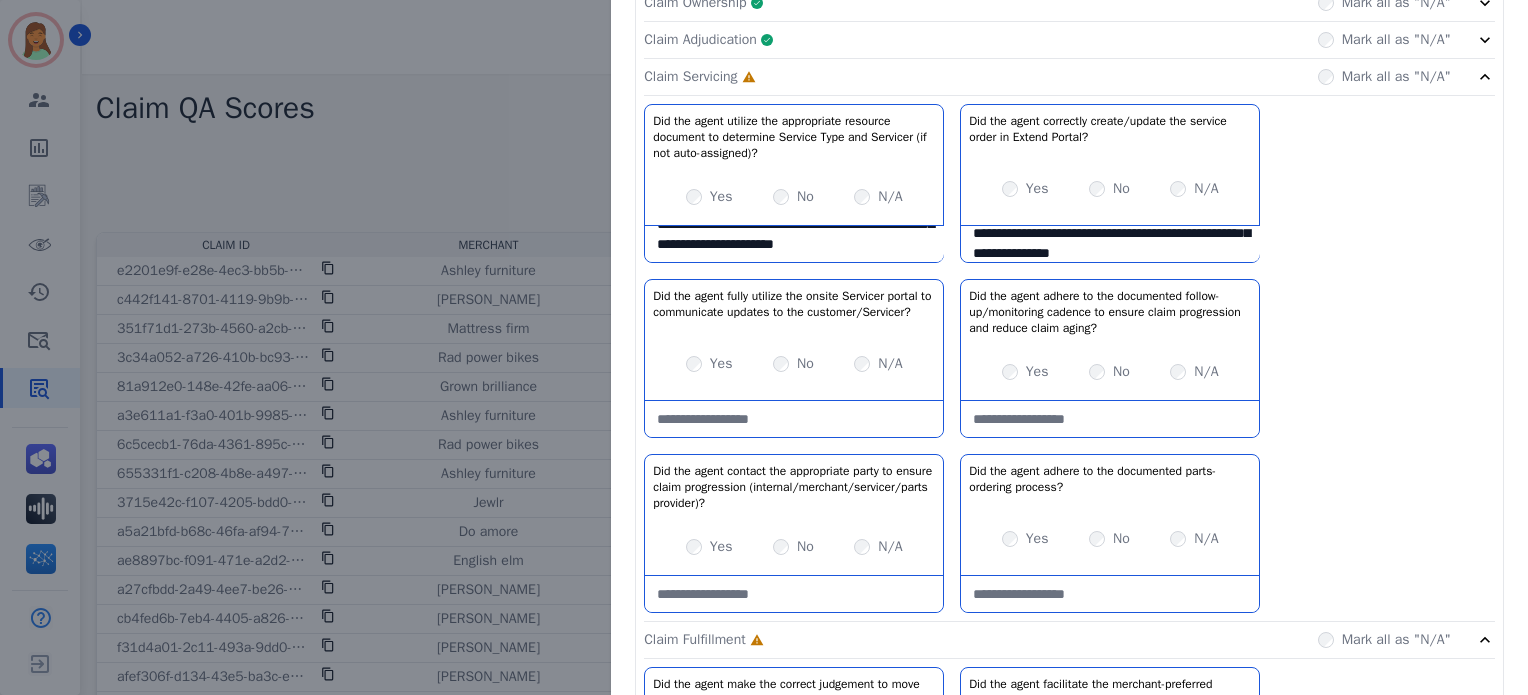 click at bounding box center (1110, 419) 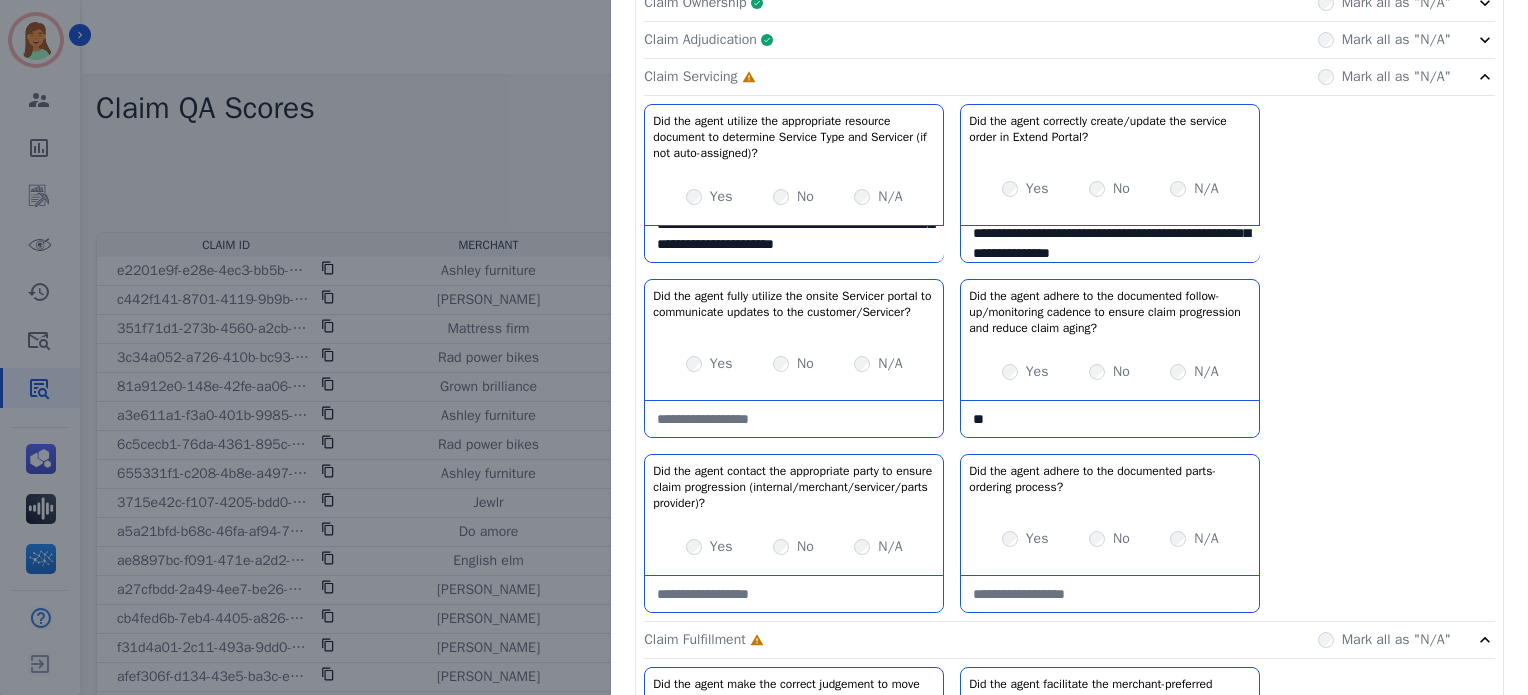 type on "*" 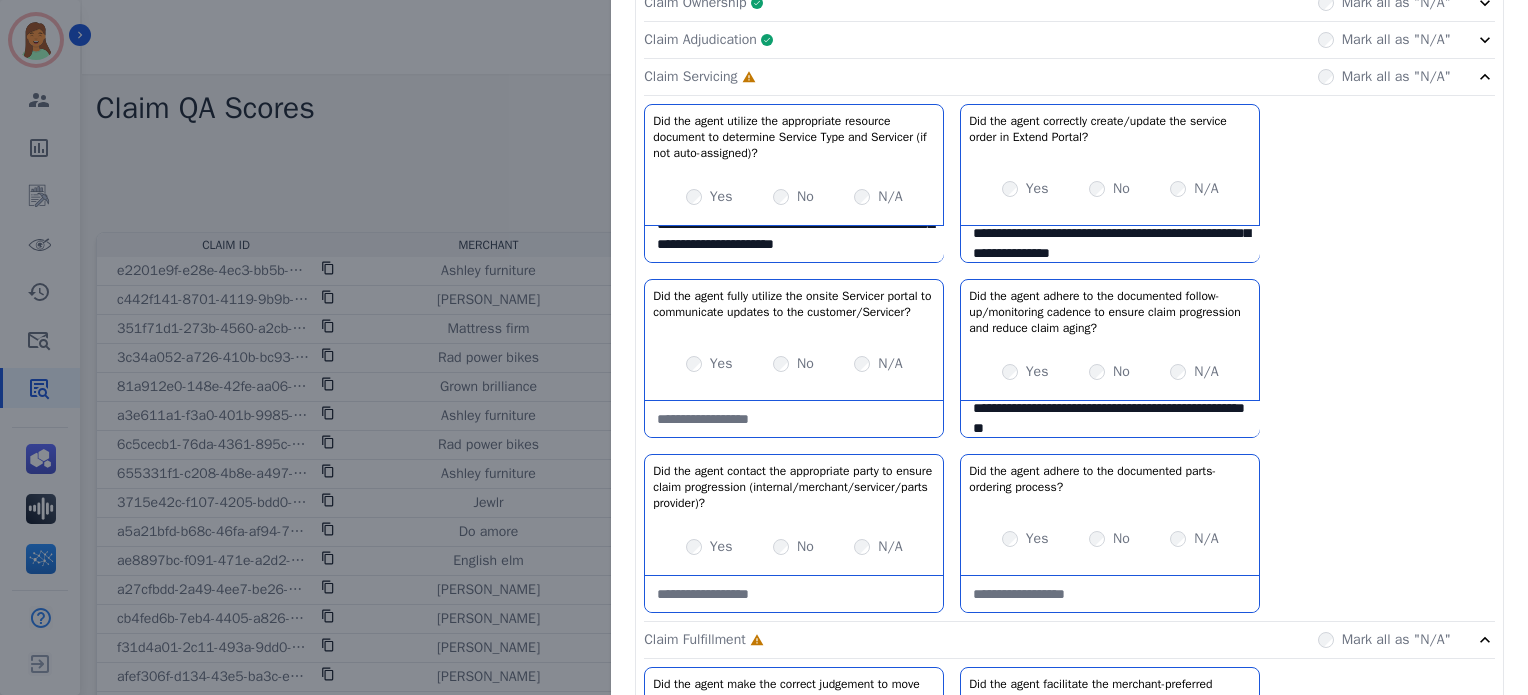 scroll, scrollTop: 20, scrollLeft: 0, axis: vertical 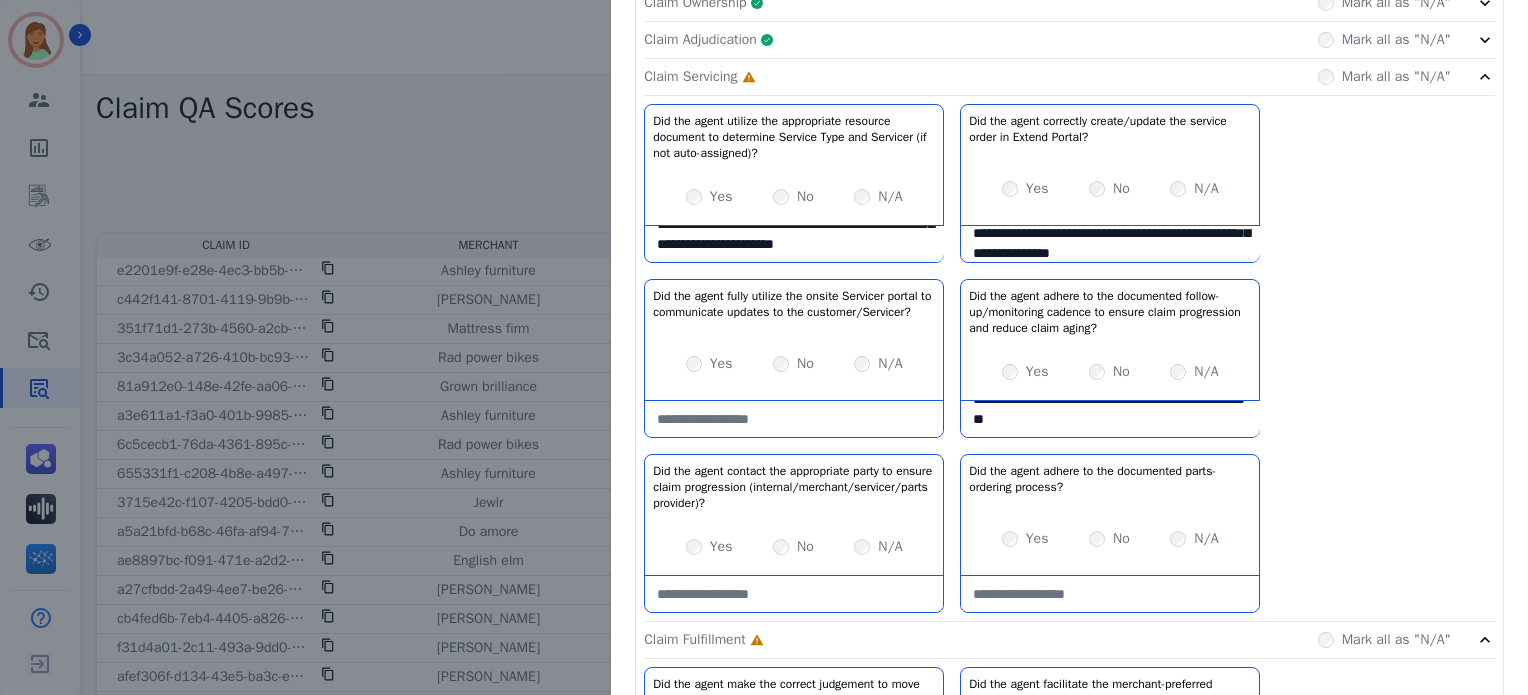type on "**********" 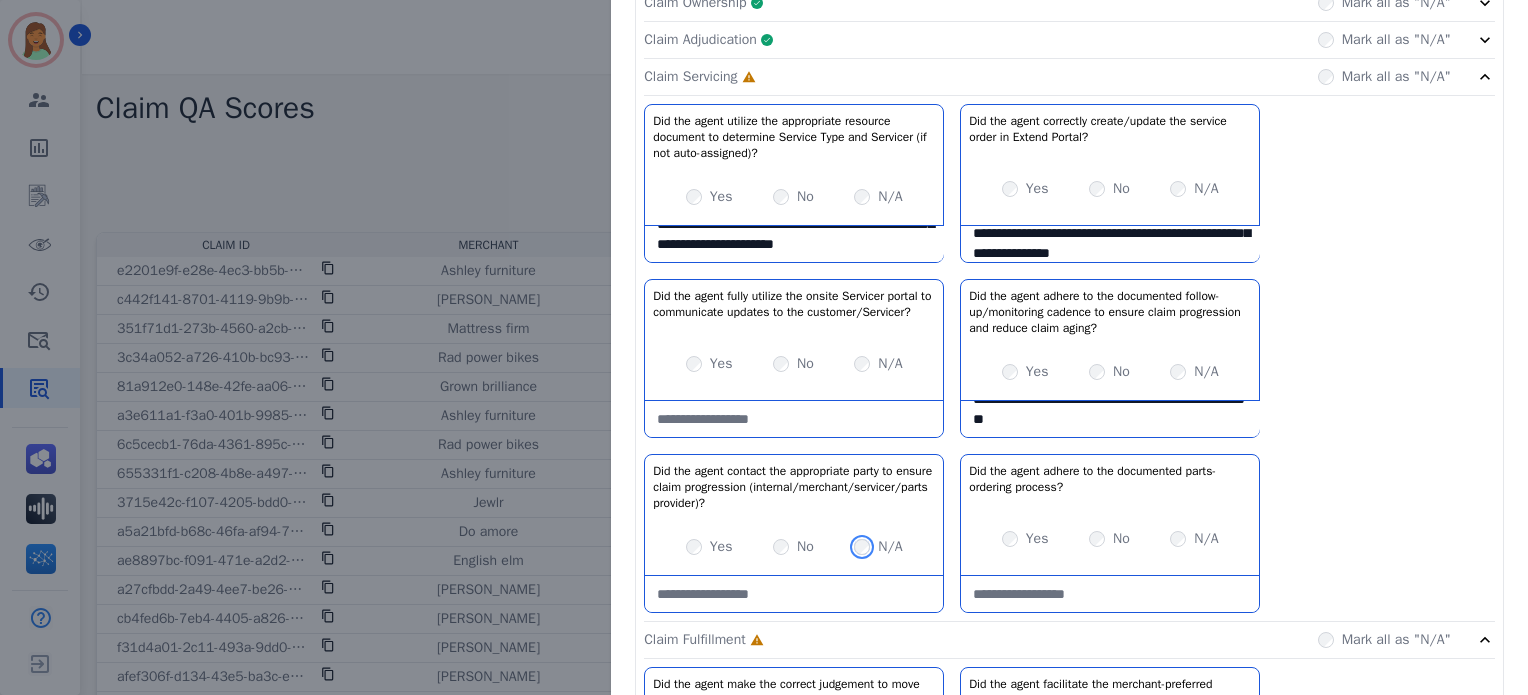 click on "N/A" at bounding box center [878, 547] 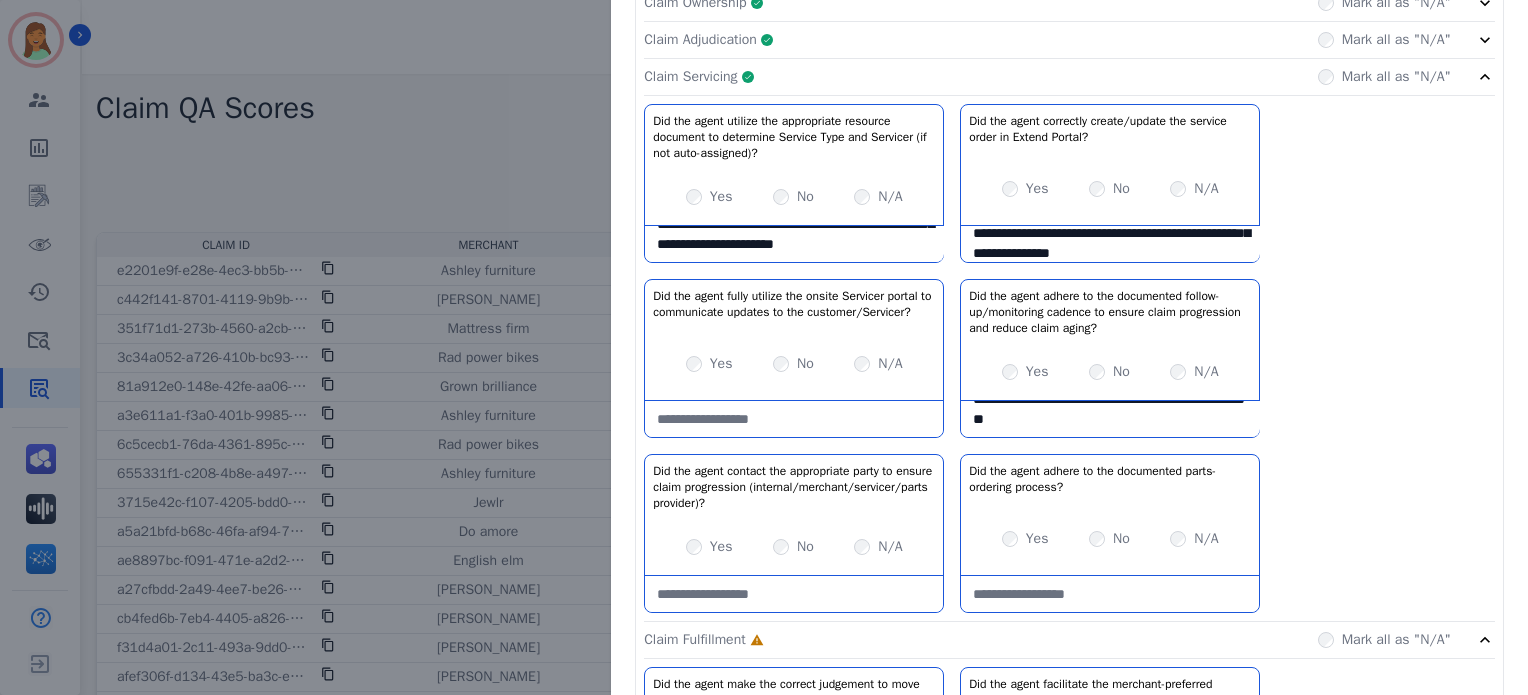 click on "Claim Servicing     Complete         Mark all as "N/A"" 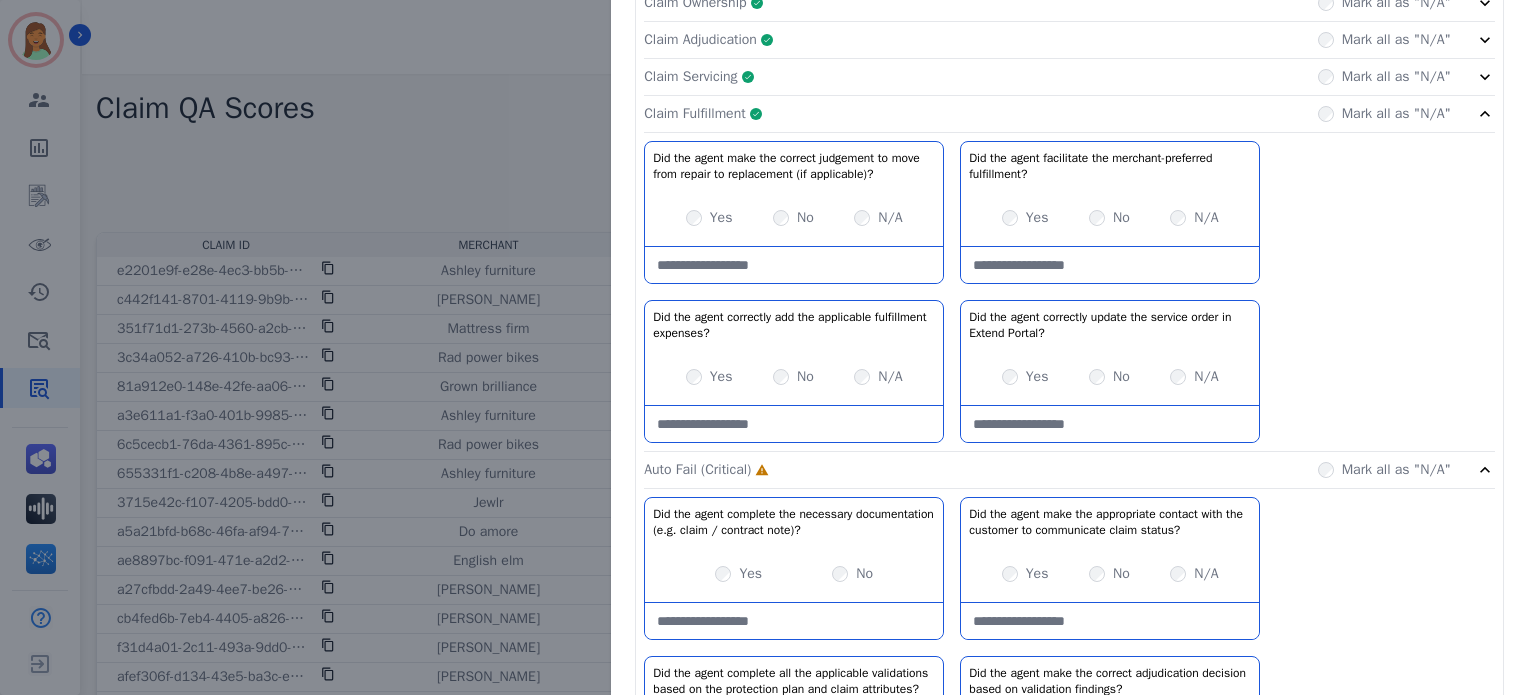 click on "Claim Fulfillment     Complete         Mark all as "N/A"" 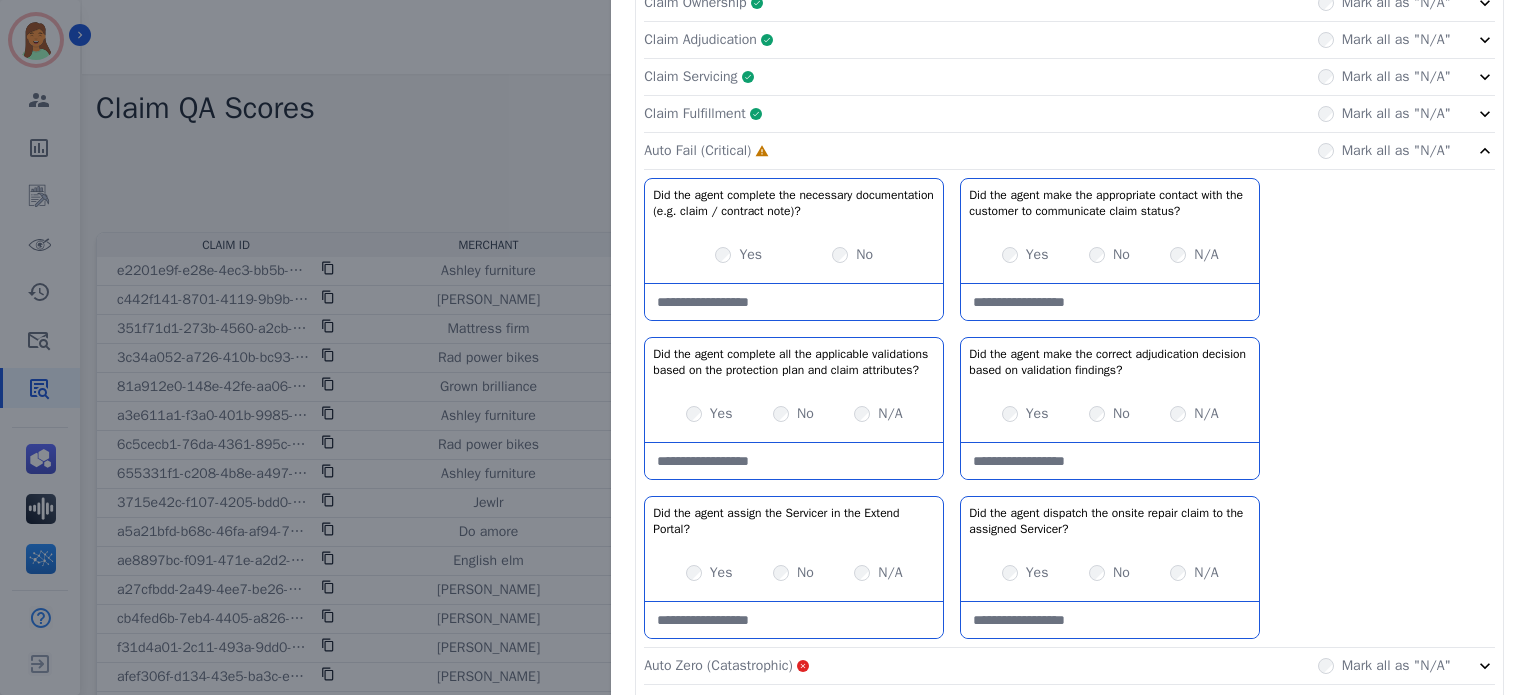 click at bounding box center (794, 302) 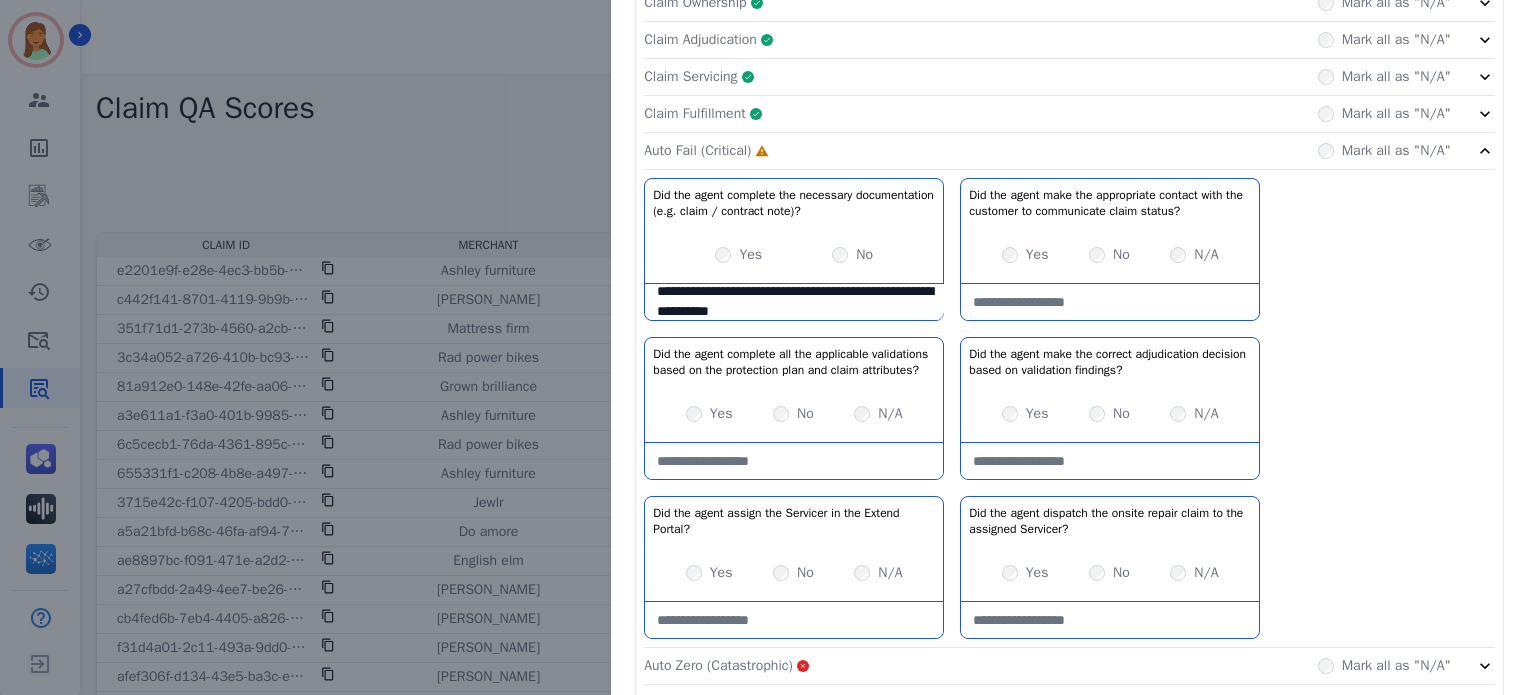 scroll, scrollTop: 31, scrollLeft: 0, axis: vertical 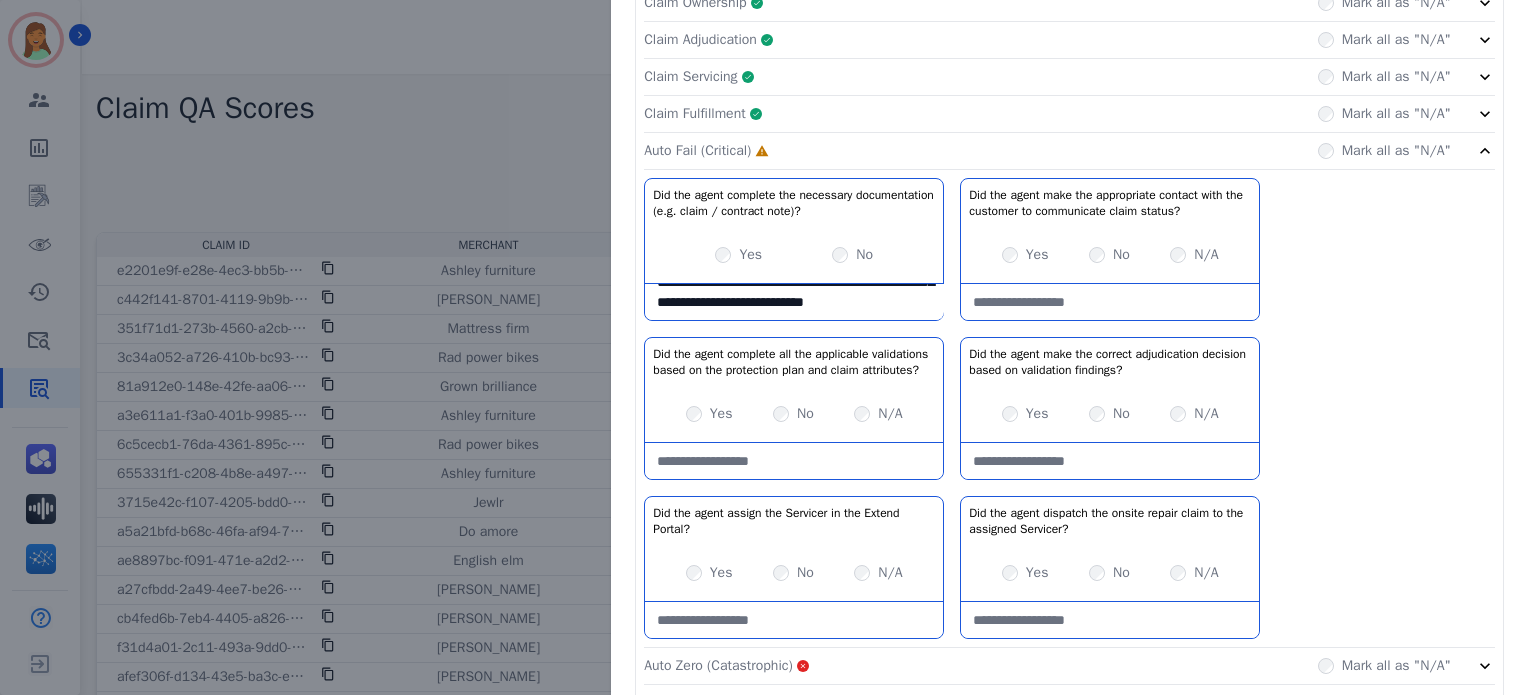 type on "**********" 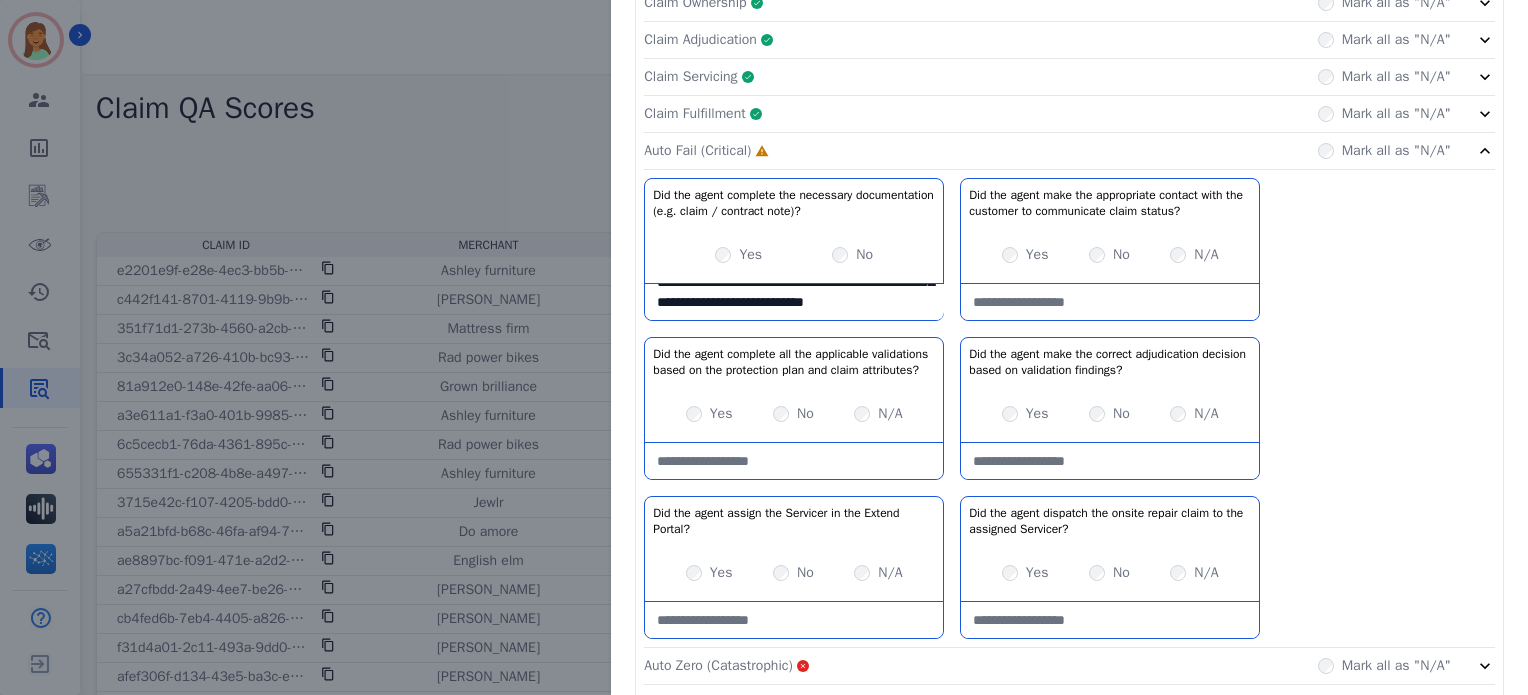 click at bounding box center (1110, 302) 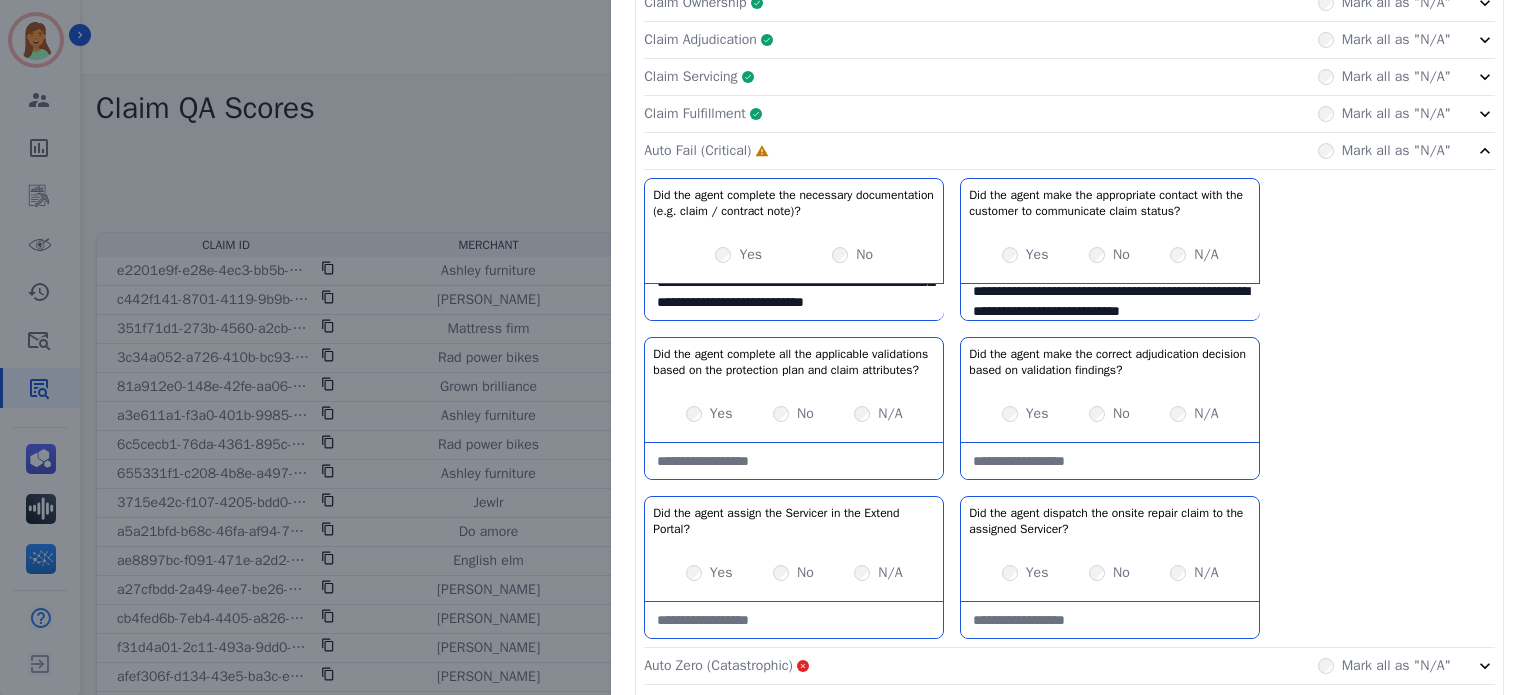 scroll, scrollTop: 31, scrollLeft: 0, axis: vertical 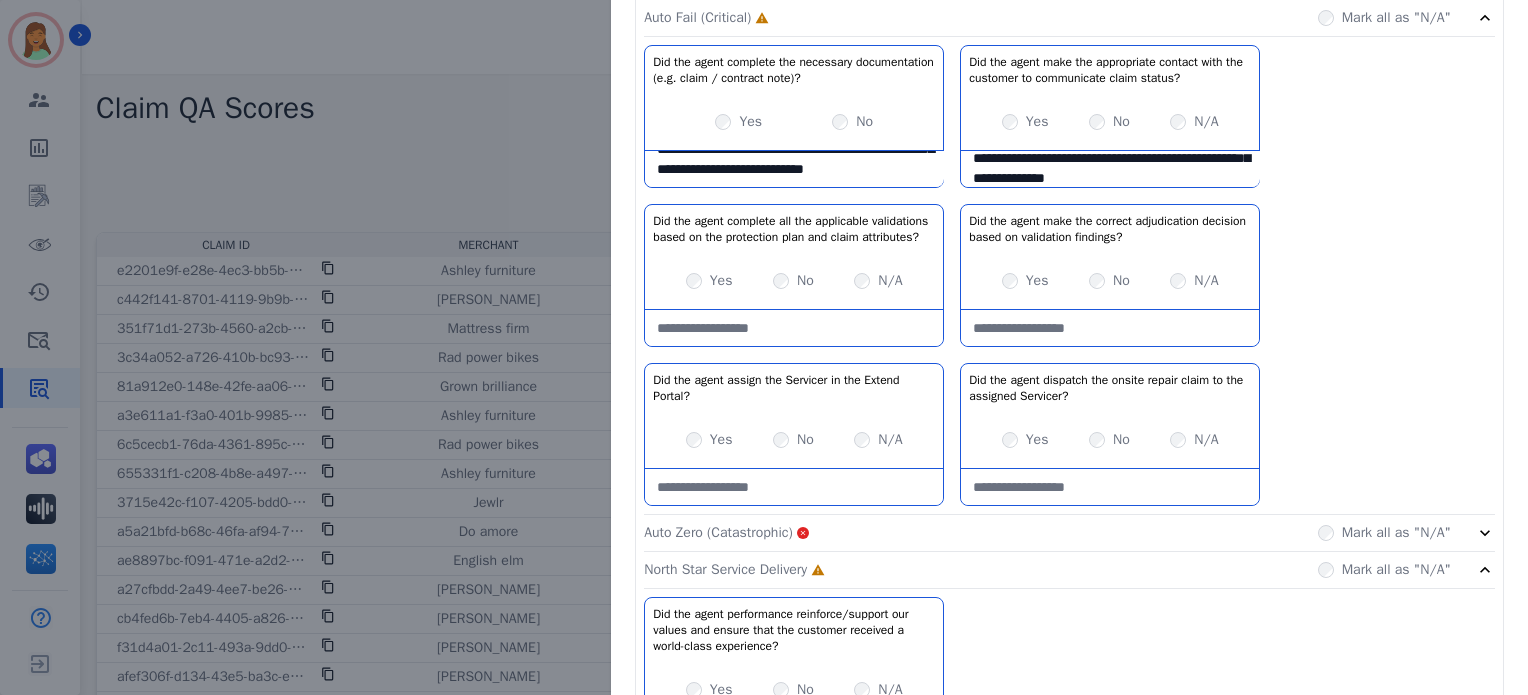 type on "**********" 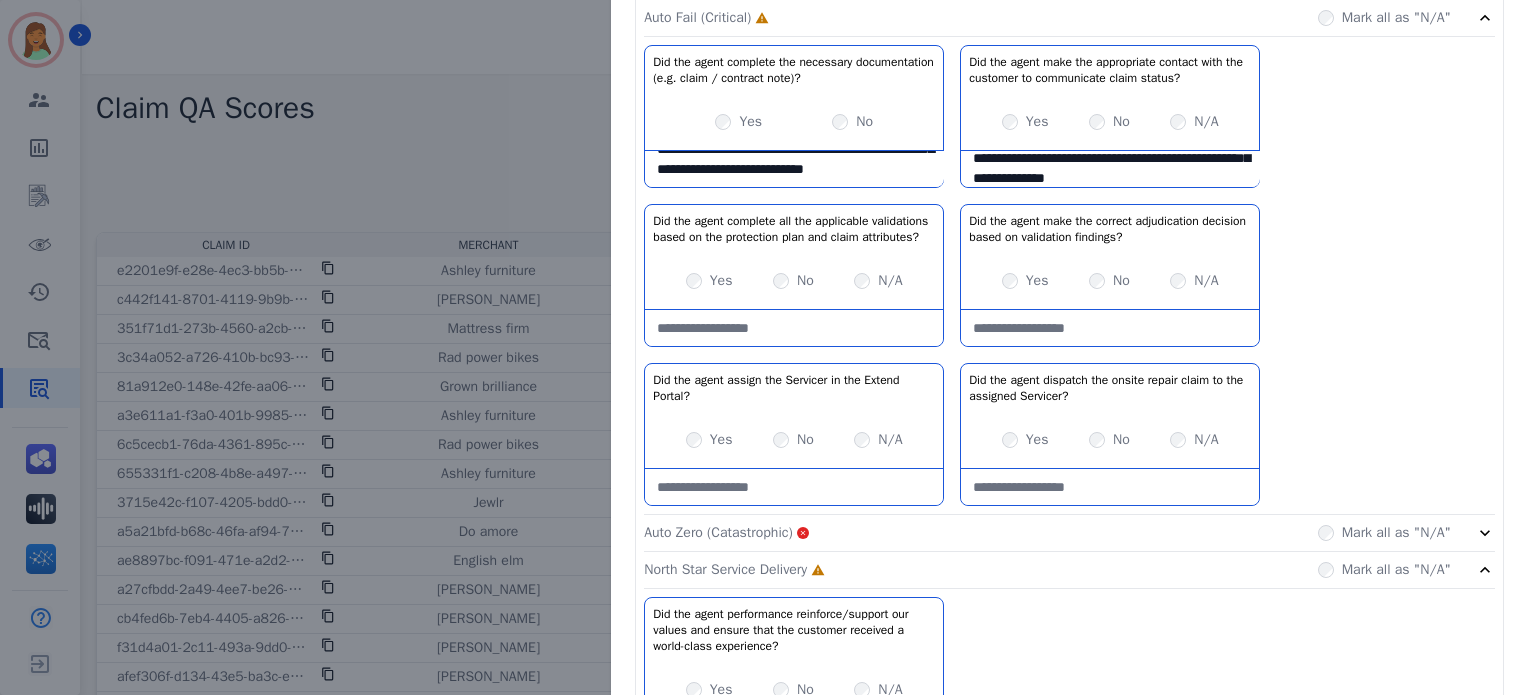 click on "N/A" at bounding box center [1194, 281] 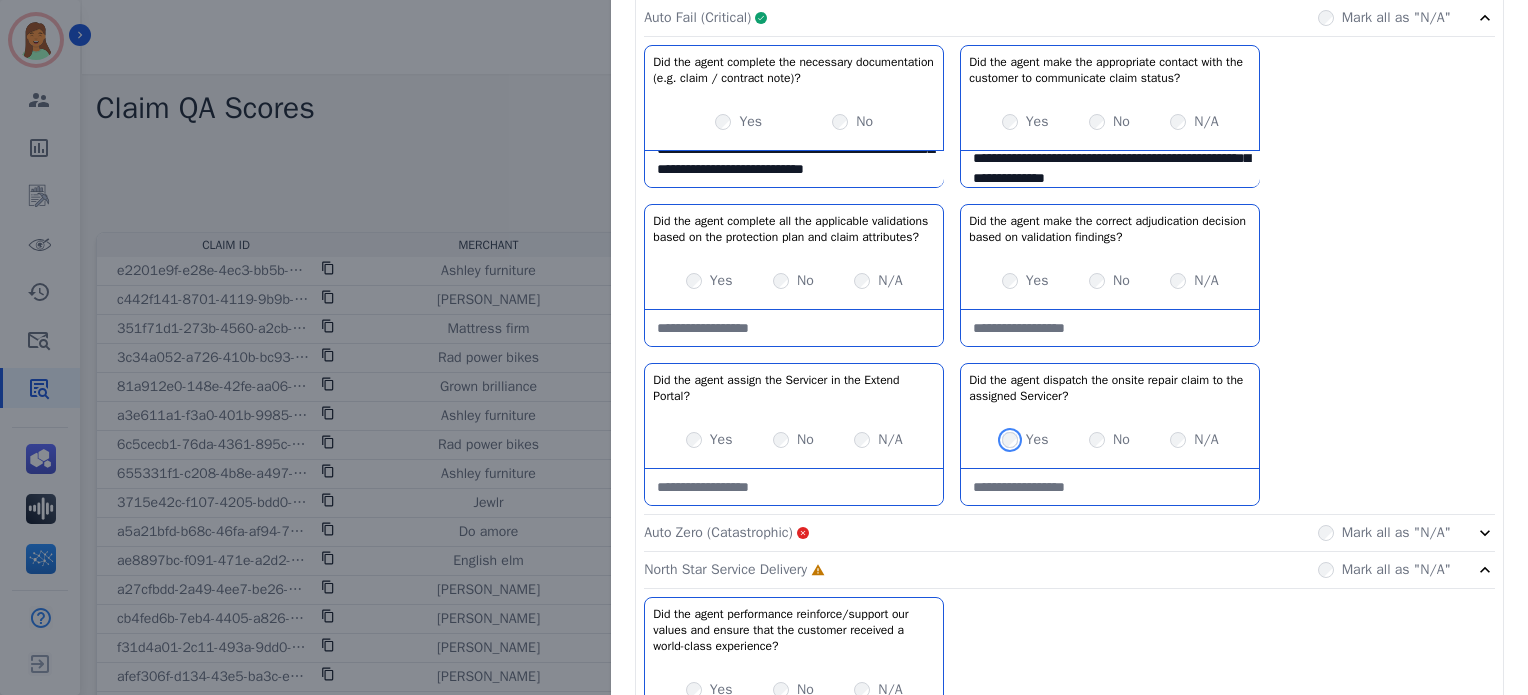 scroll, scrollTop: 671, scrollLeft: 0, axis: vertical 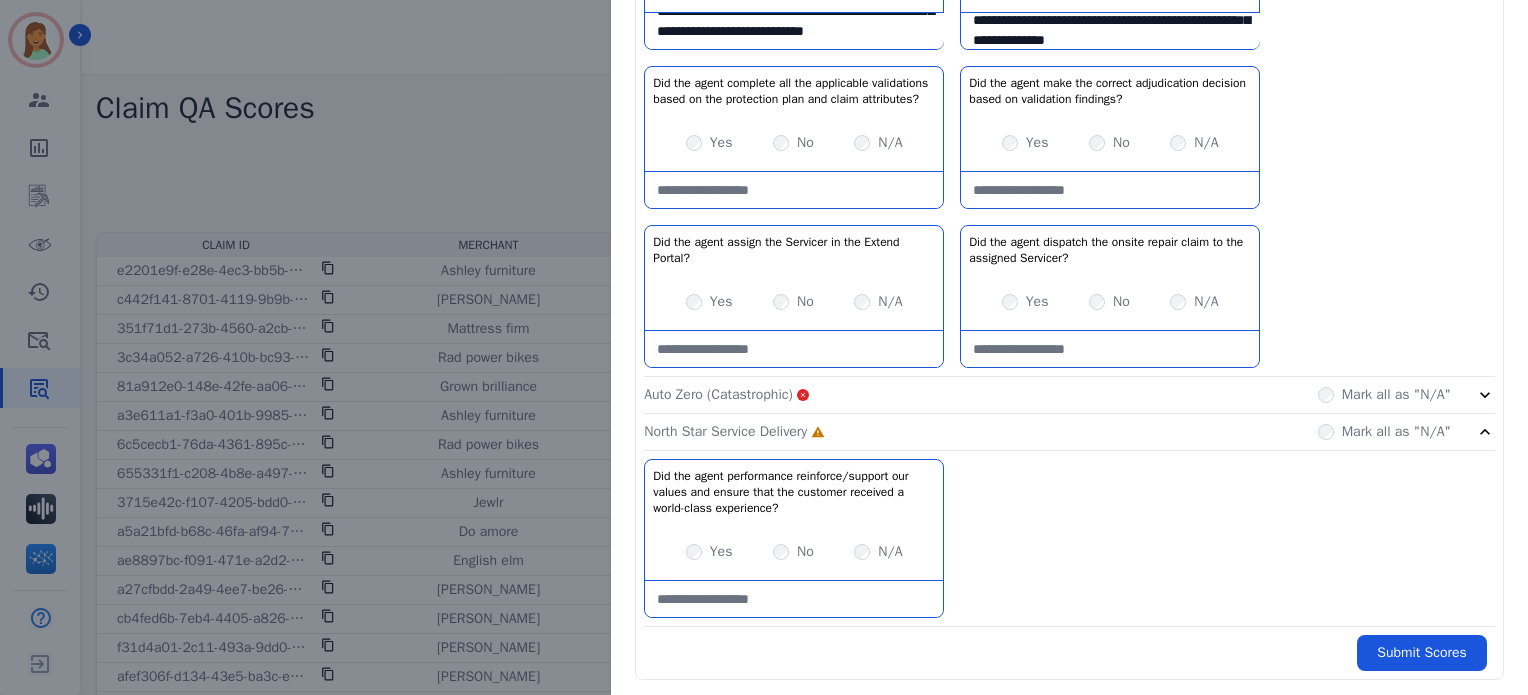 click on "Auto Zero (Catastrophic)       Mark all as "N/A"" 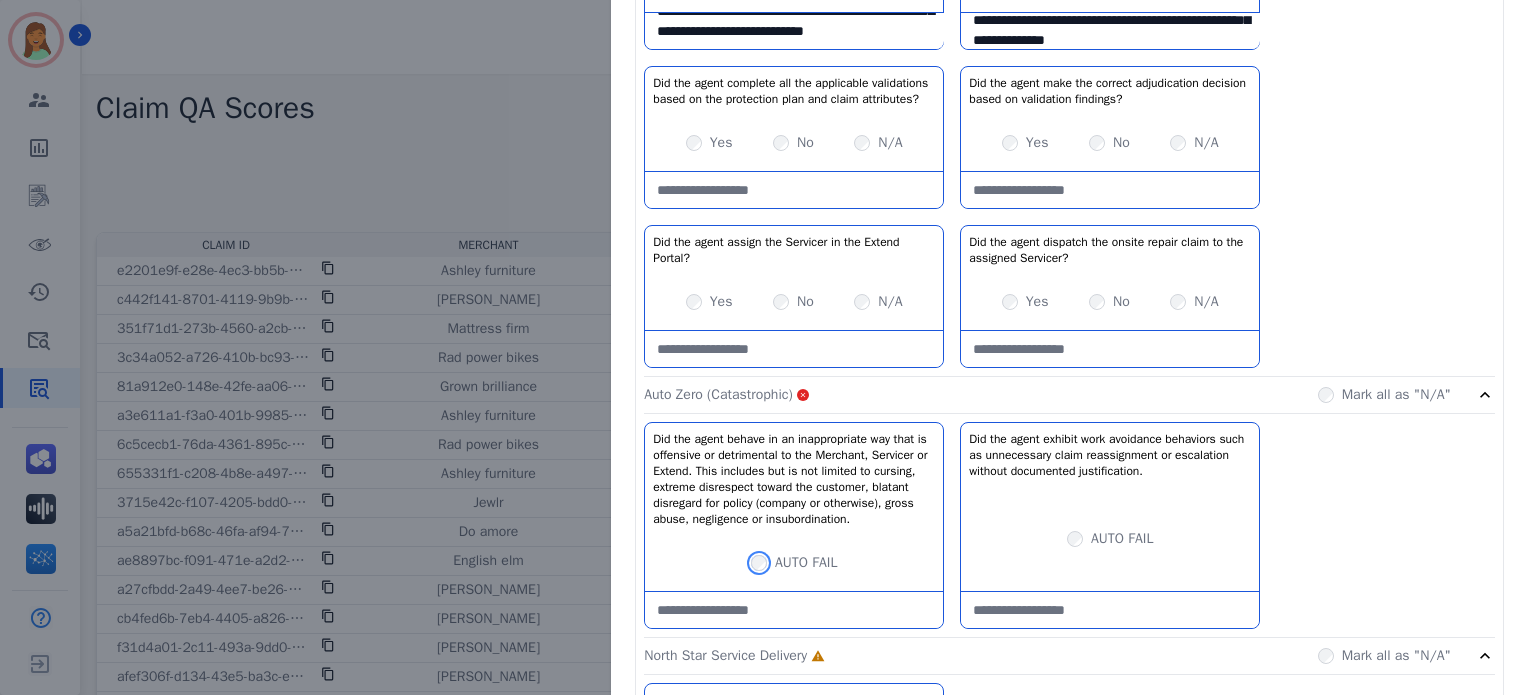 scroll, scrollTop: 911, scrollLeft: 0, axis: vertical 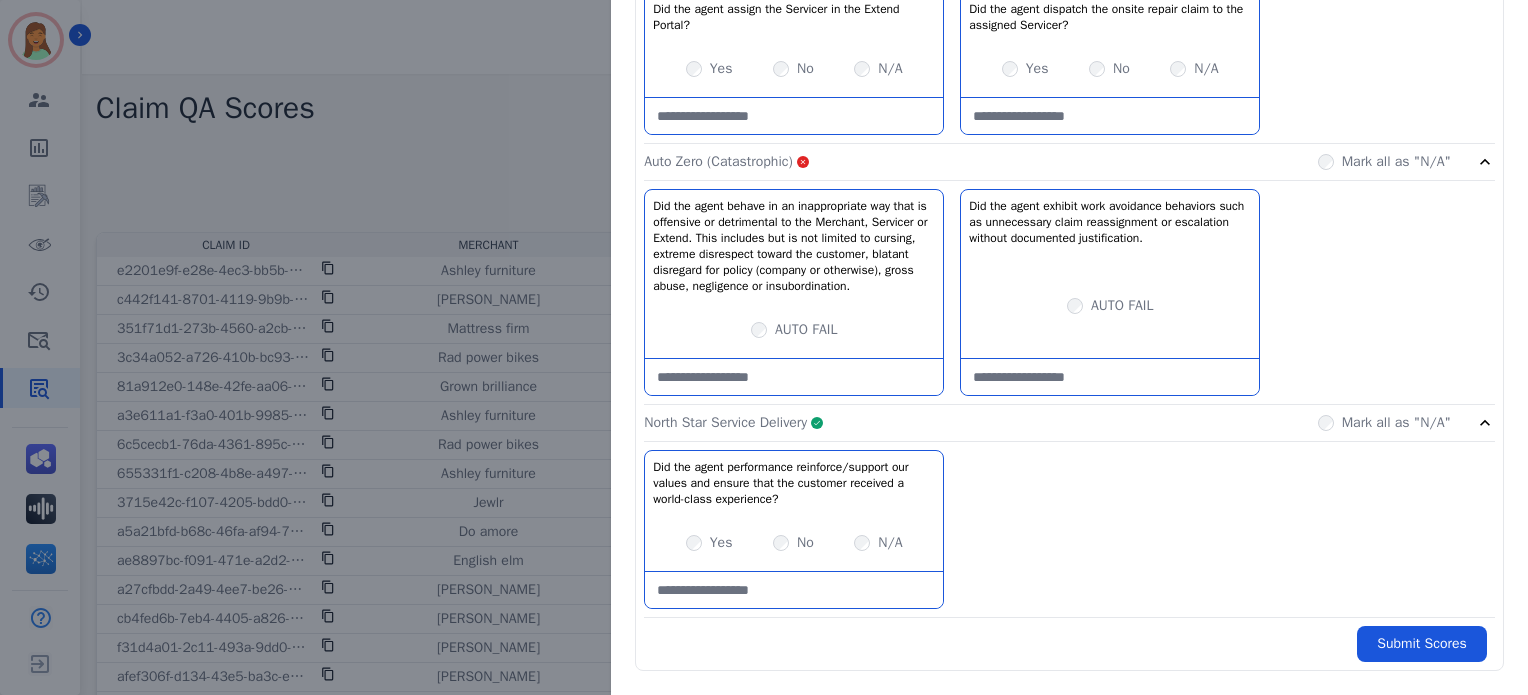 click at bounding box center (794, 377) 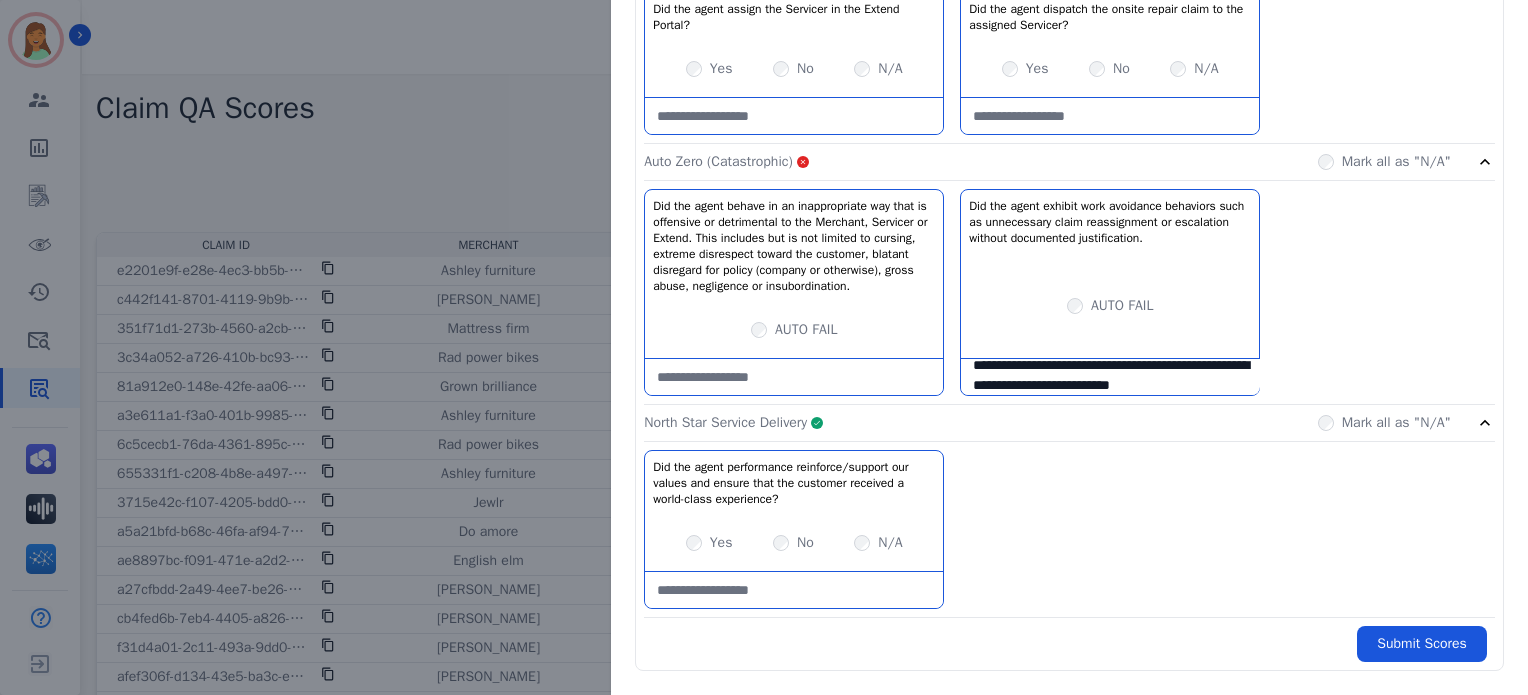 scroll, scrollTop: 32, scrollLeft: 0, axis: vertical 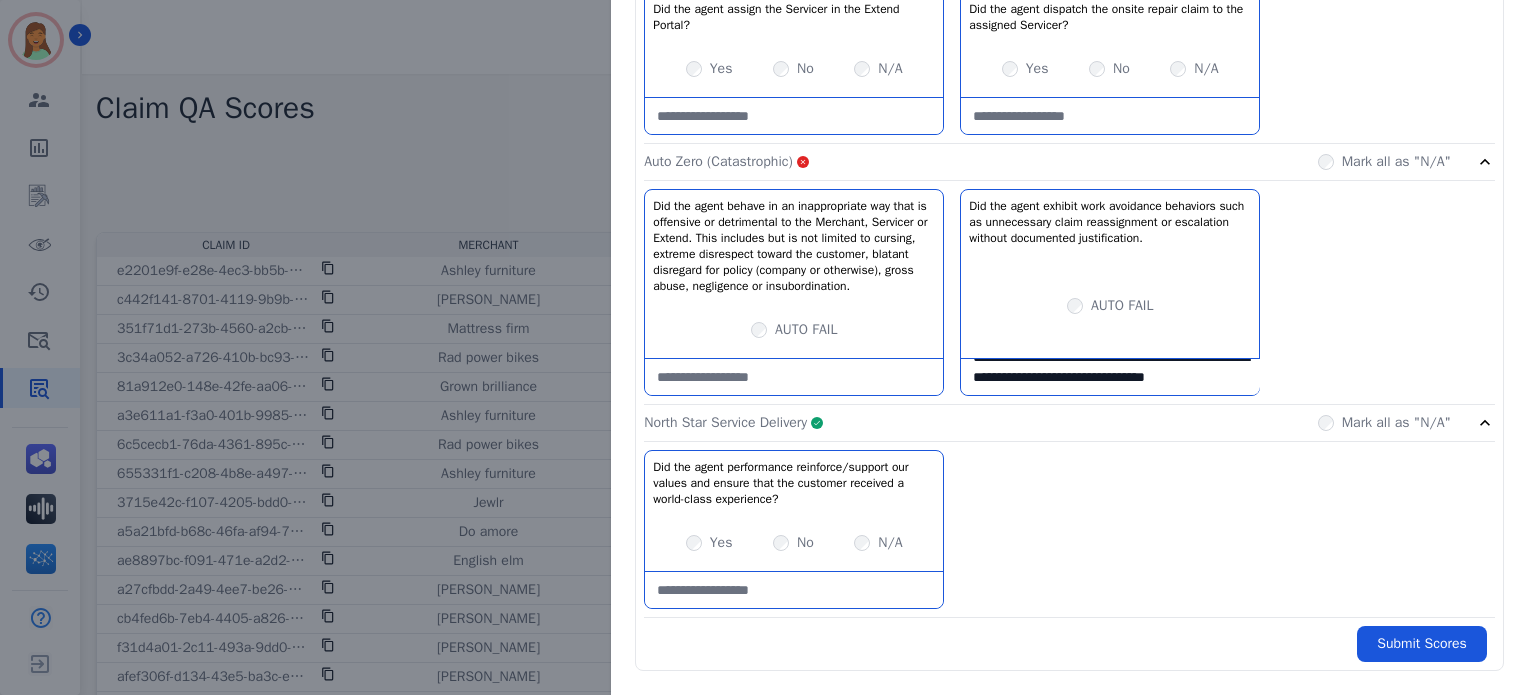 type on "**********" 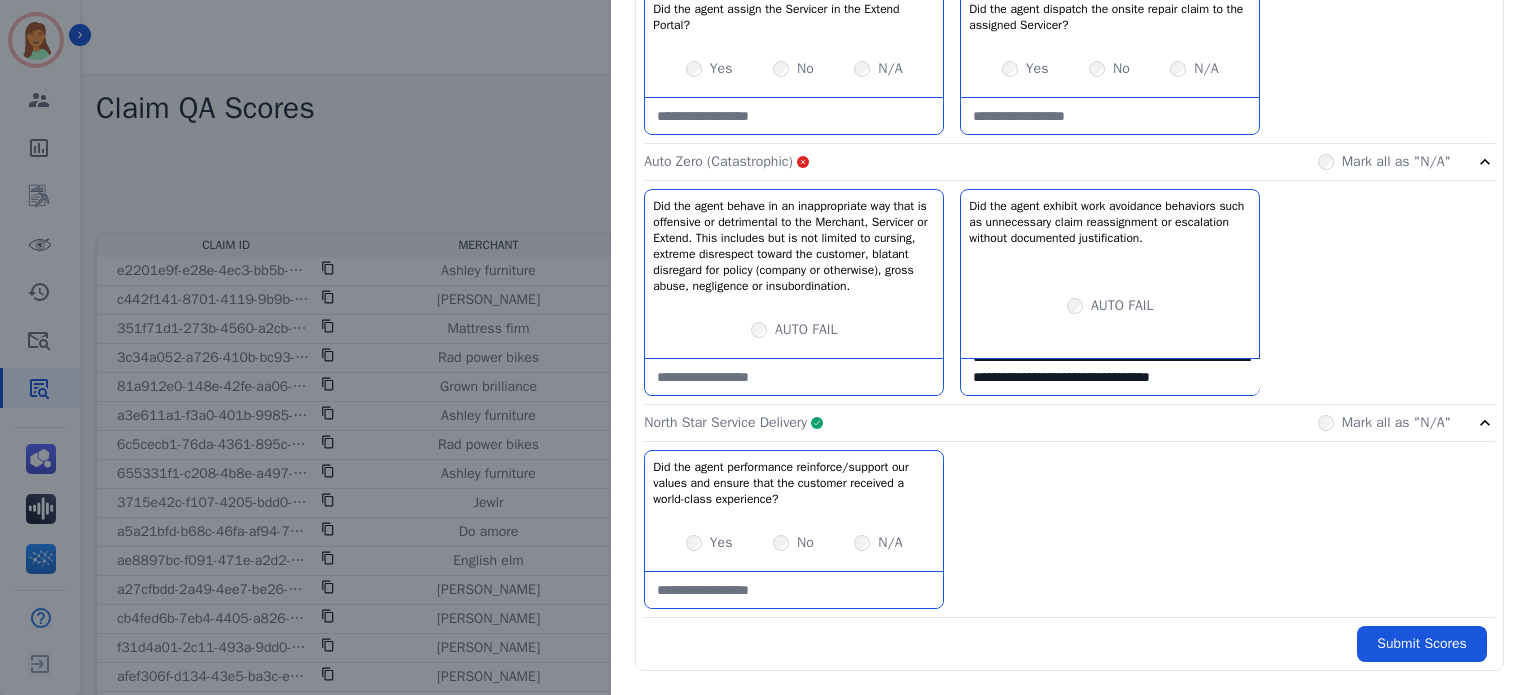 scroll, scrollTop: 0, scrollLeft: 0, axis: both 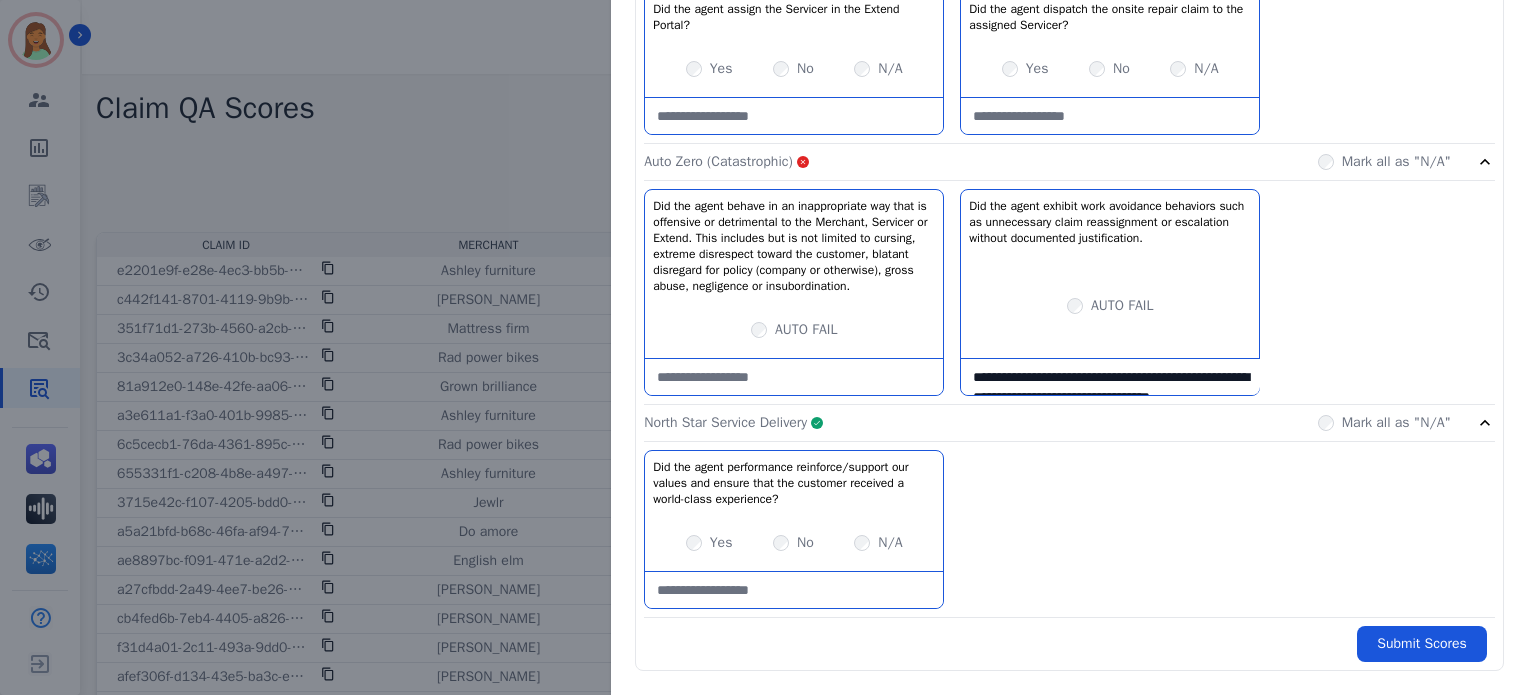 drag, startPoint x: 1037, startPoint y: 389, endPoint x: 873, endPoint y: 312, distance: 181.17671 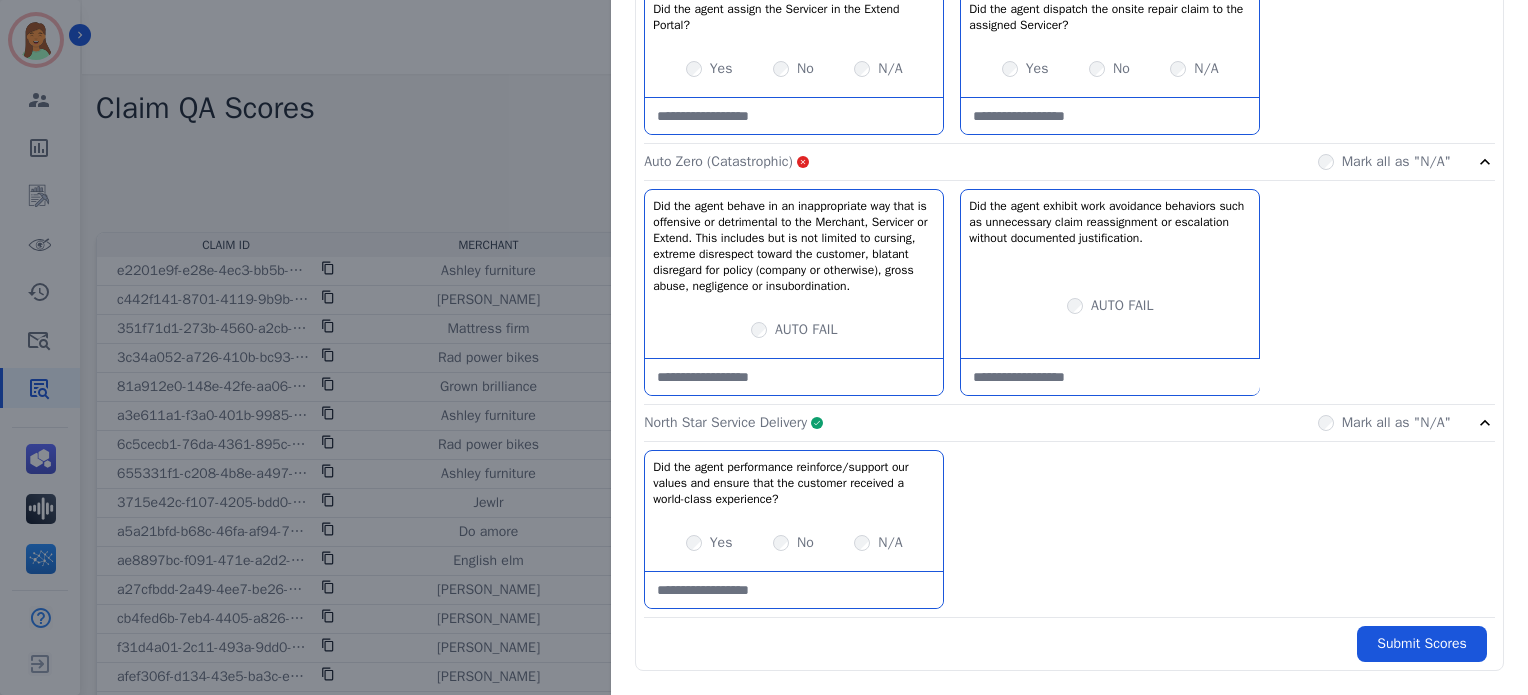 click at bounding box center (1110, 377) 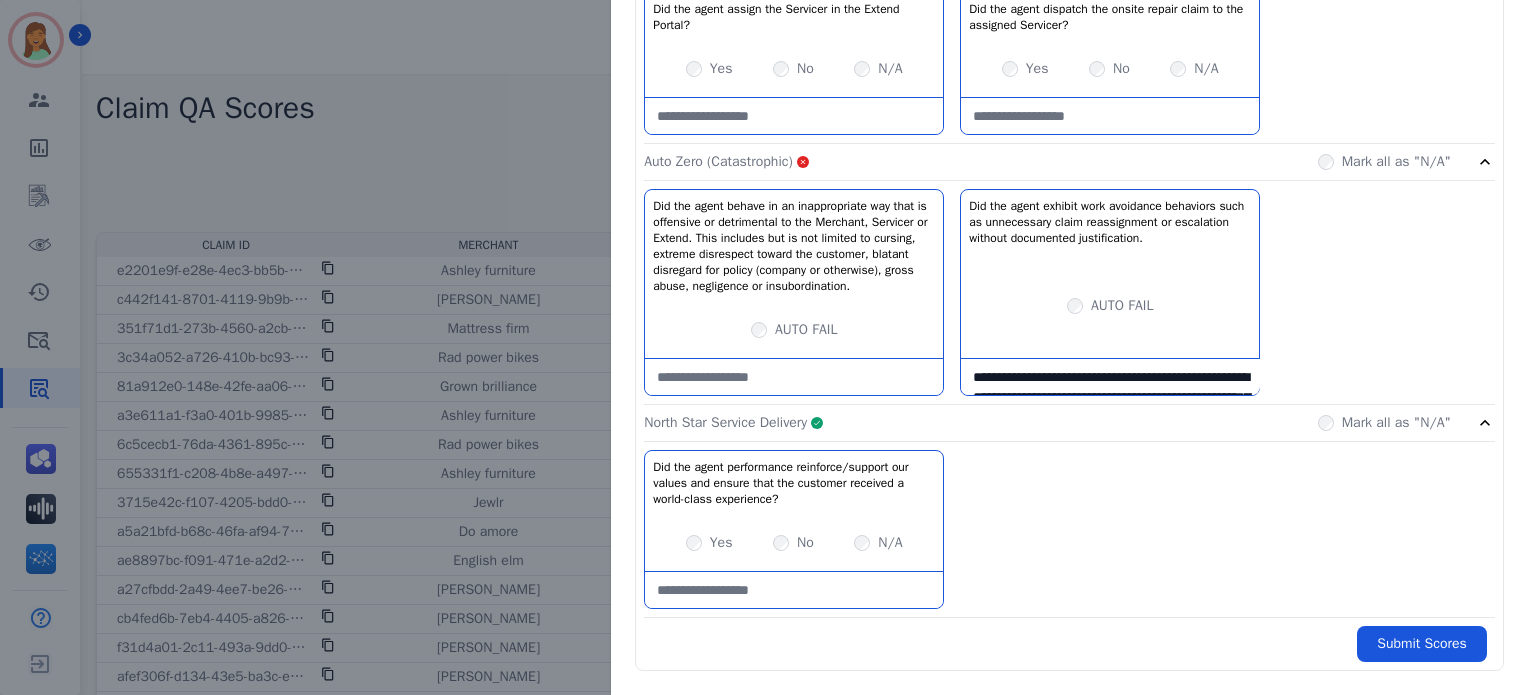scroll, scrollTop: 112, scrollLeft: 0, axis: vertical 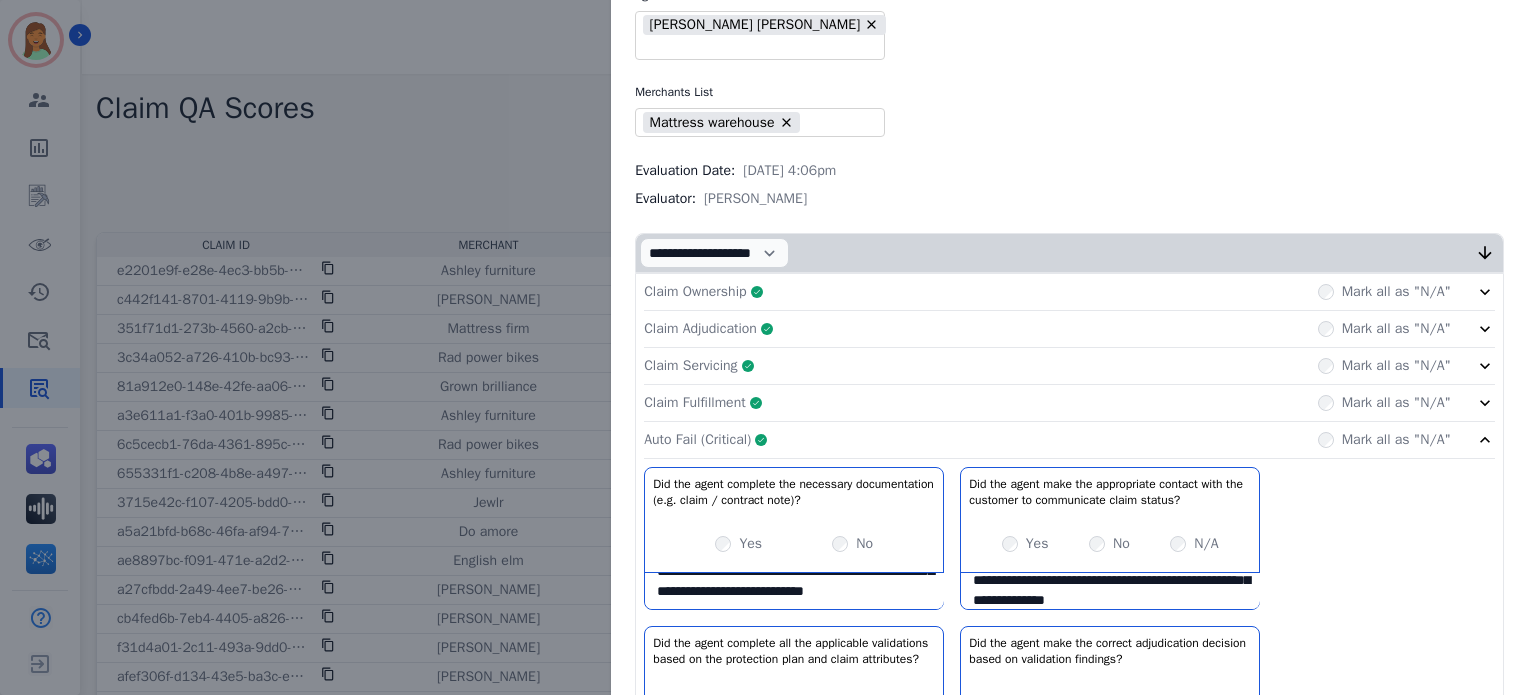 type on "**********" 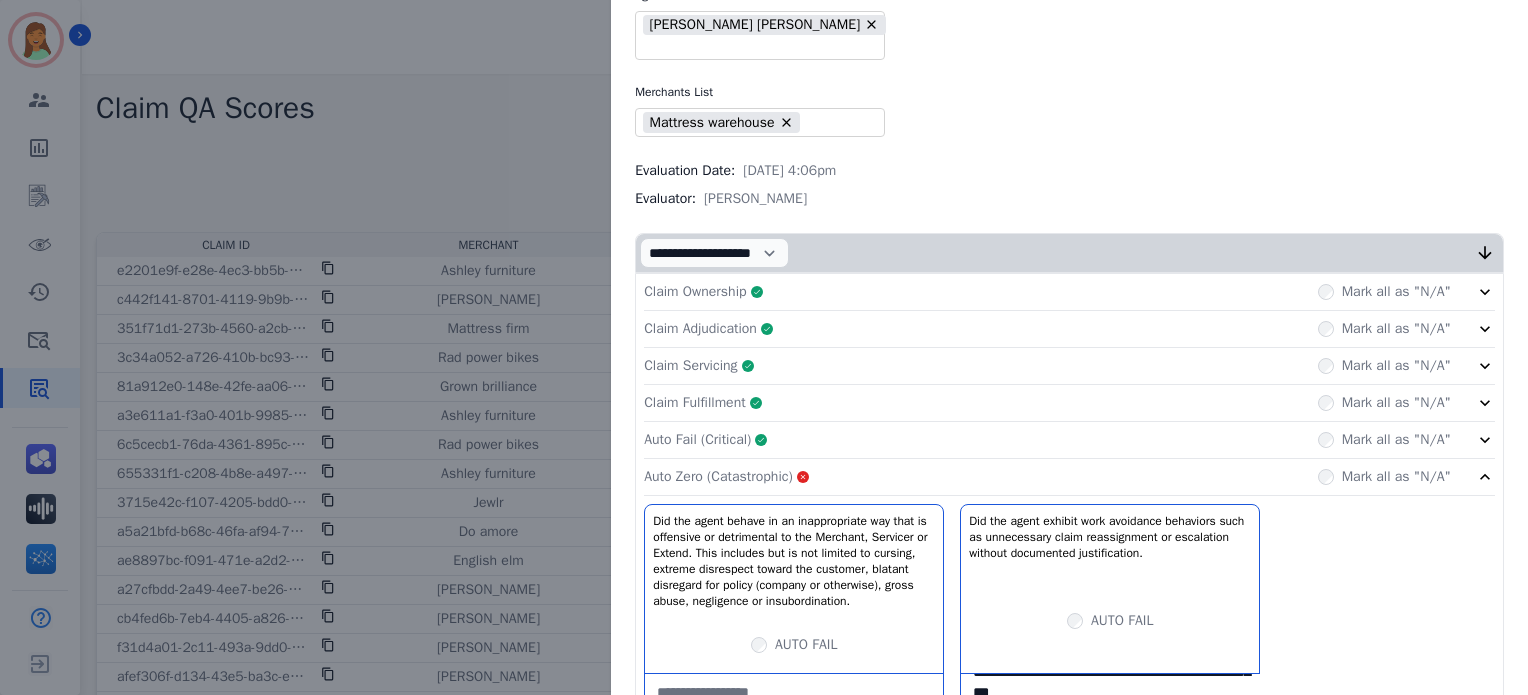 click on "Auto Zero (Catastrophic)       Mark all as "N/A"" 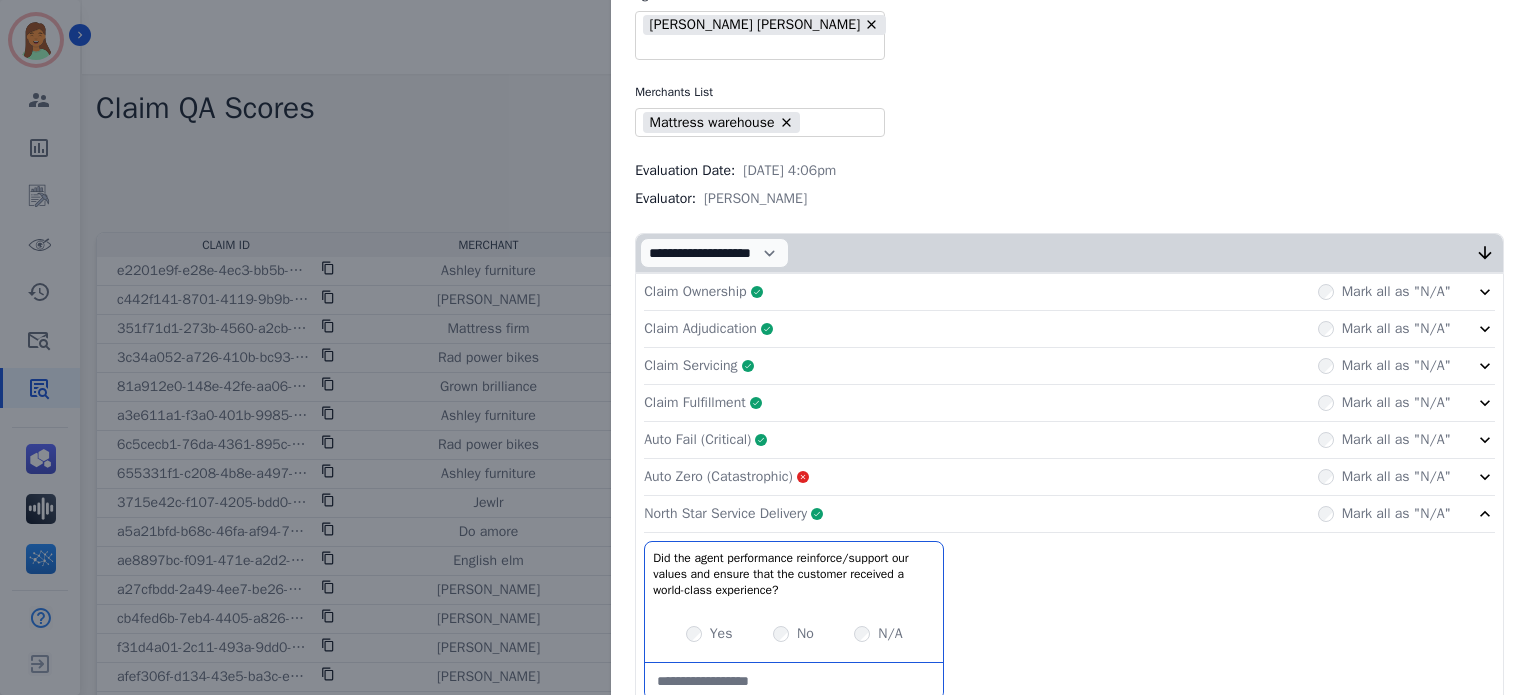 scroll, scrollTop: 377, scrollLeft: 0, axis: vertical 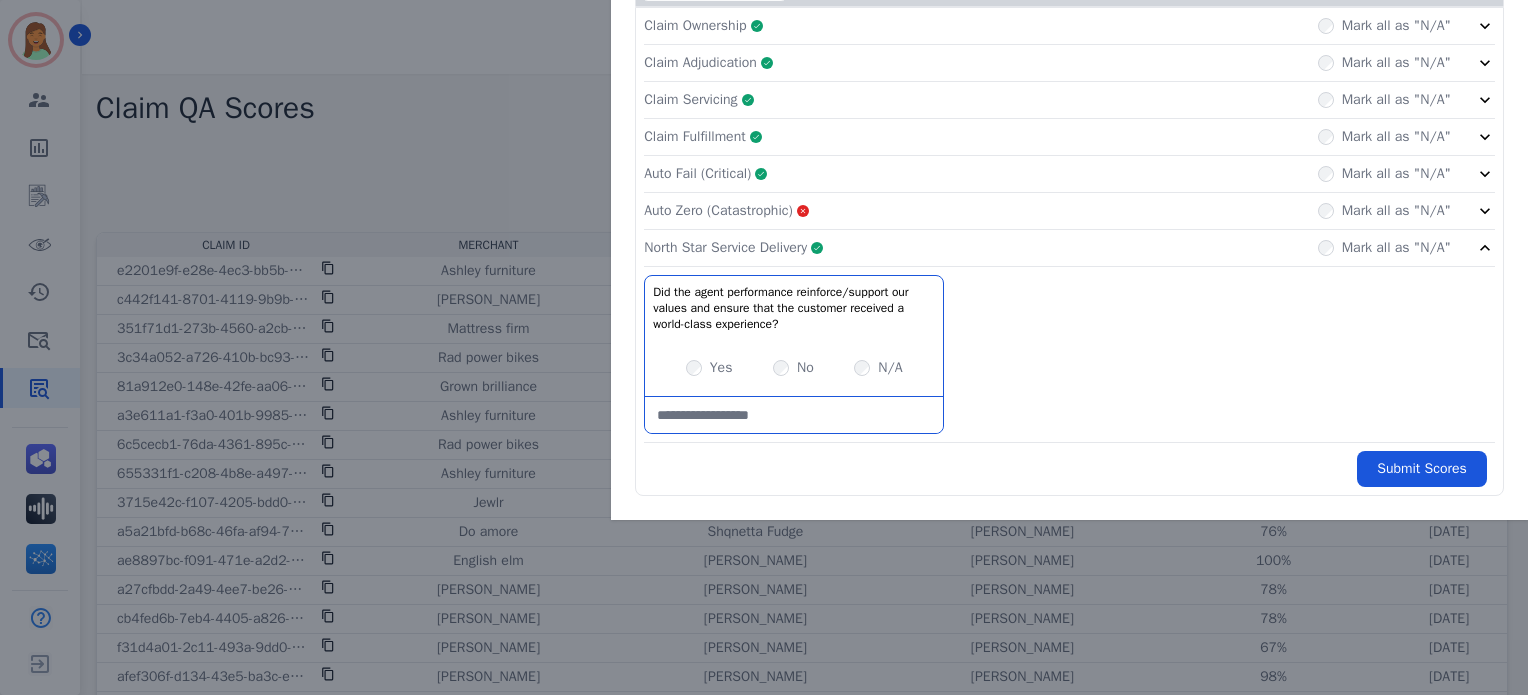 drag, startPoint x: 1088, startPoint y: 225, endPoint x: 1156, endPoint y: 337, distance: 131.02672 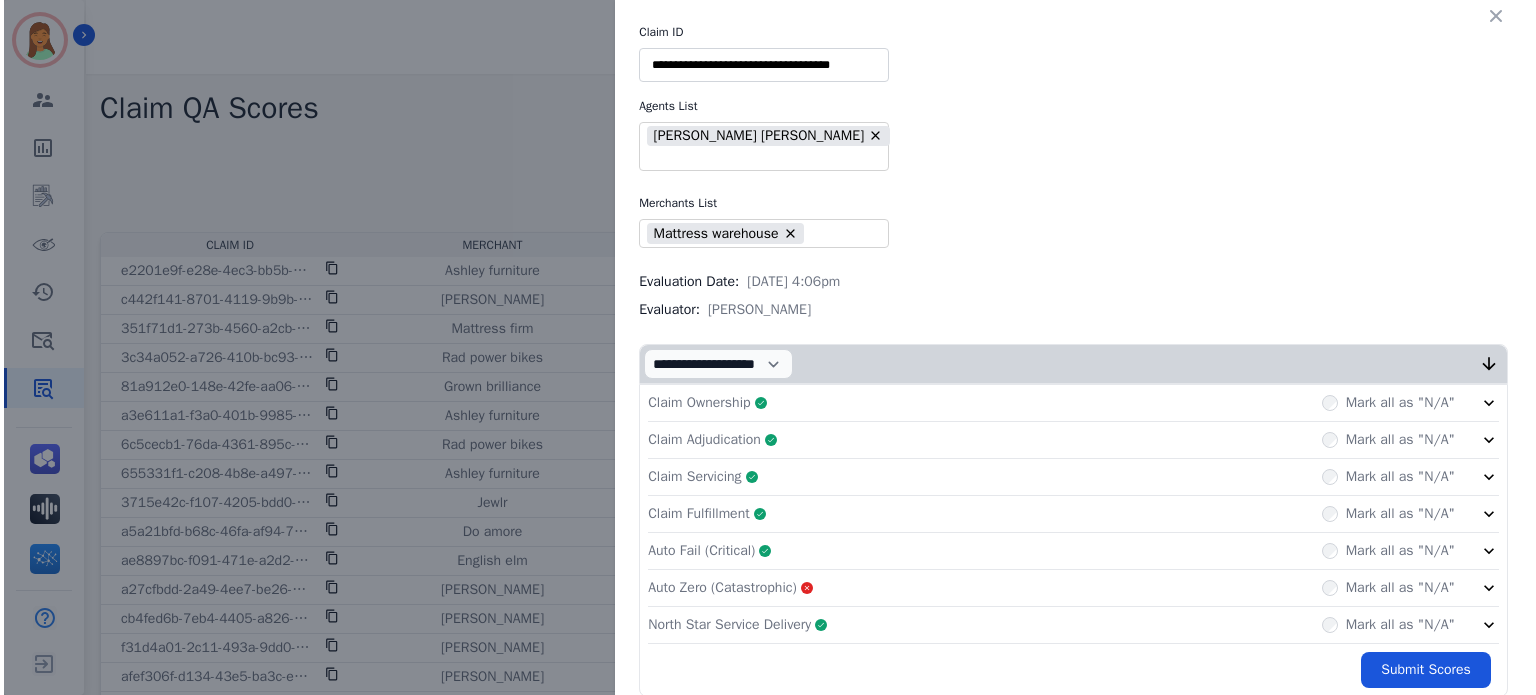 scroll, scrollTop: 266, scrollLeft: 0, axis: vertical 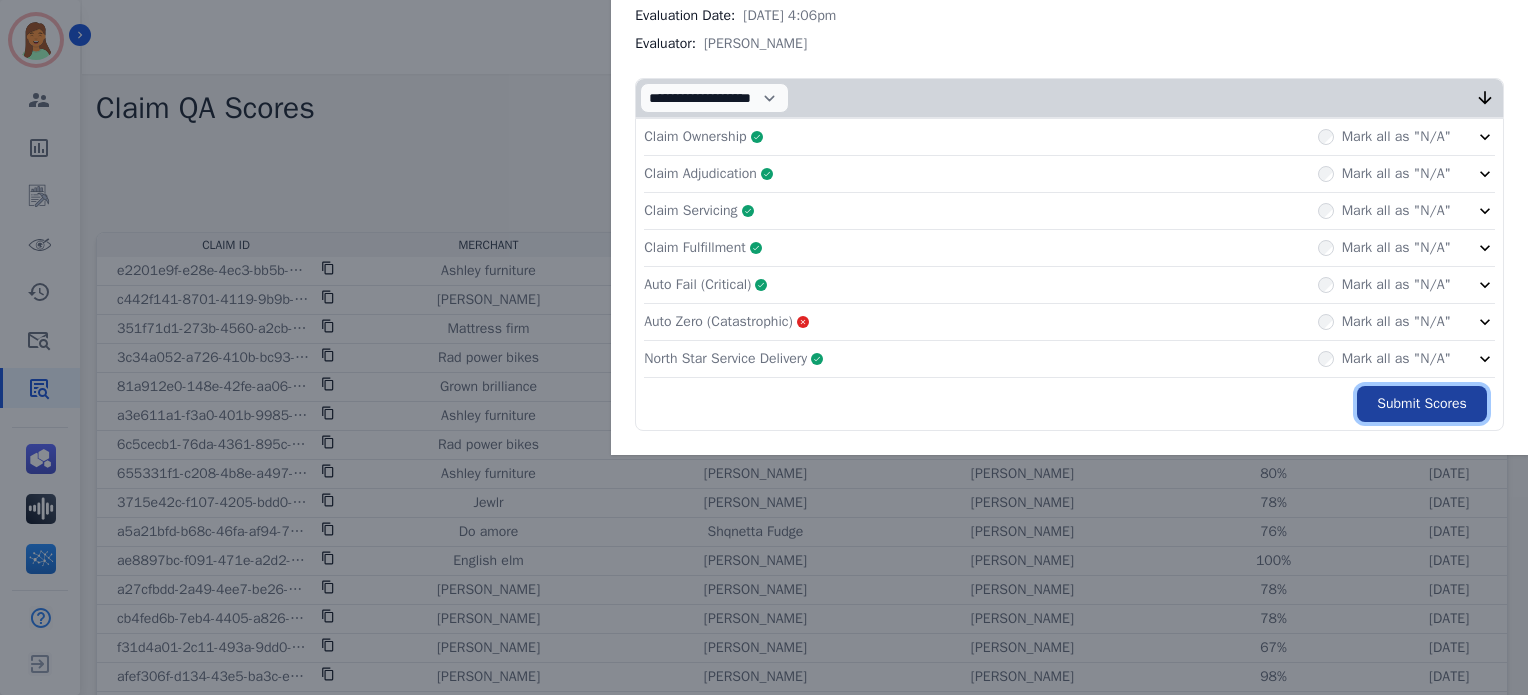 click on "Submit Scores" at bounding box center [1422, 404] 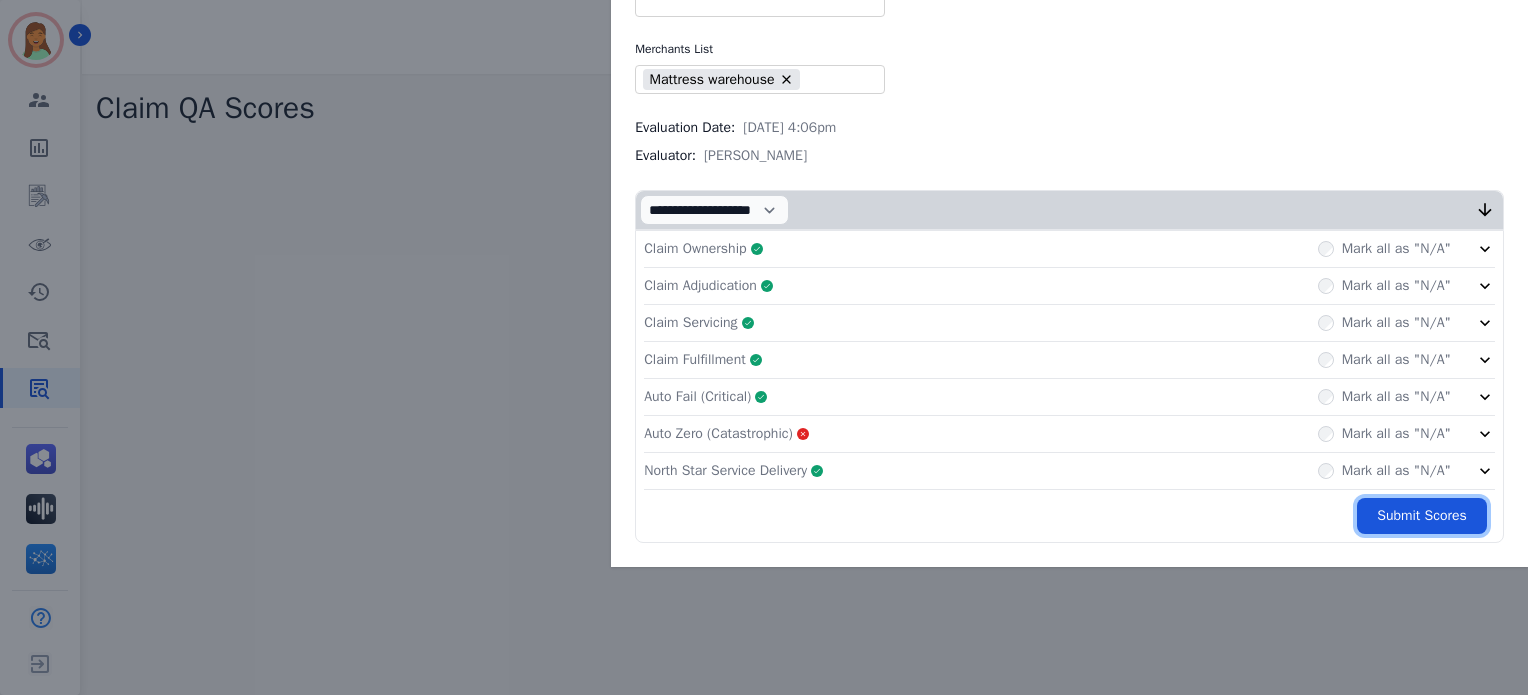 scroll, scrollTop: 378, scrollLeft: 0, axis: vertical 